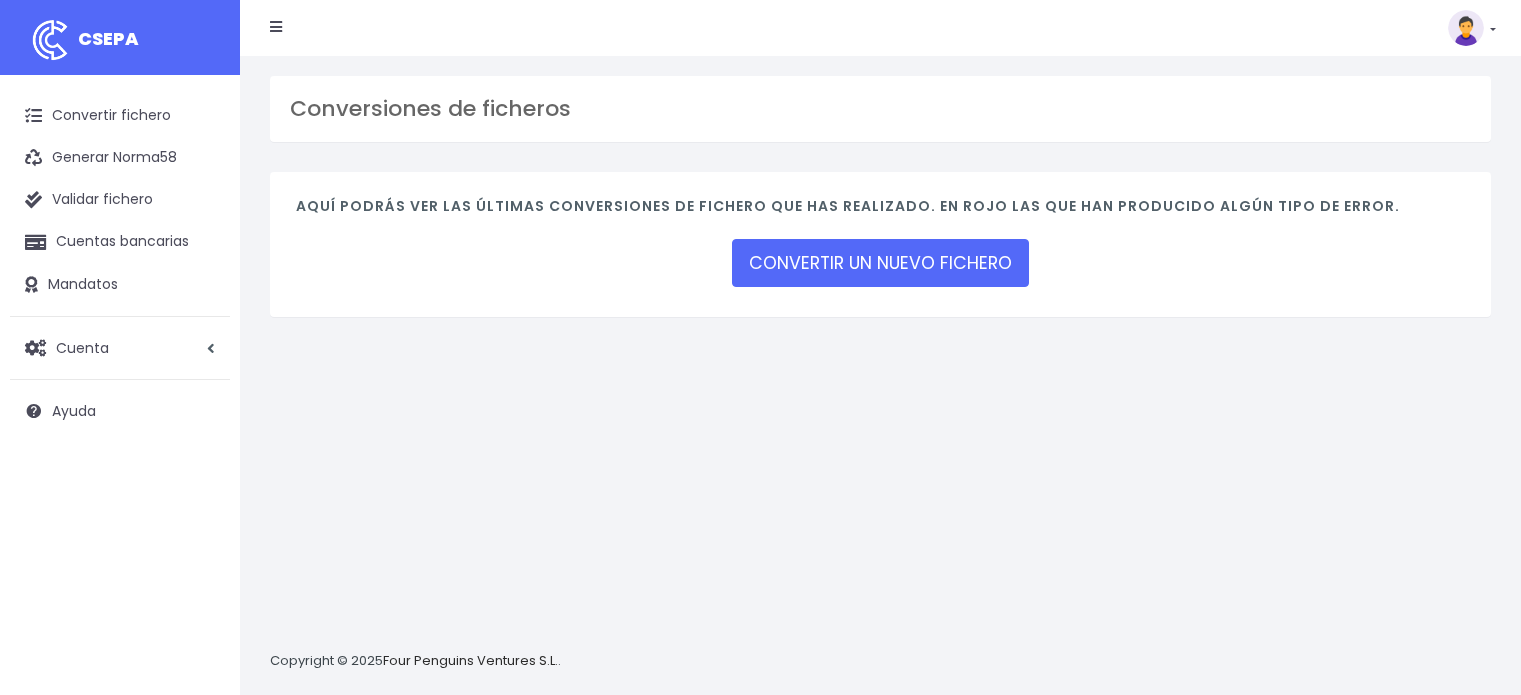 scroll, scrollTop: 0, scrollLeft: 0, axis: both 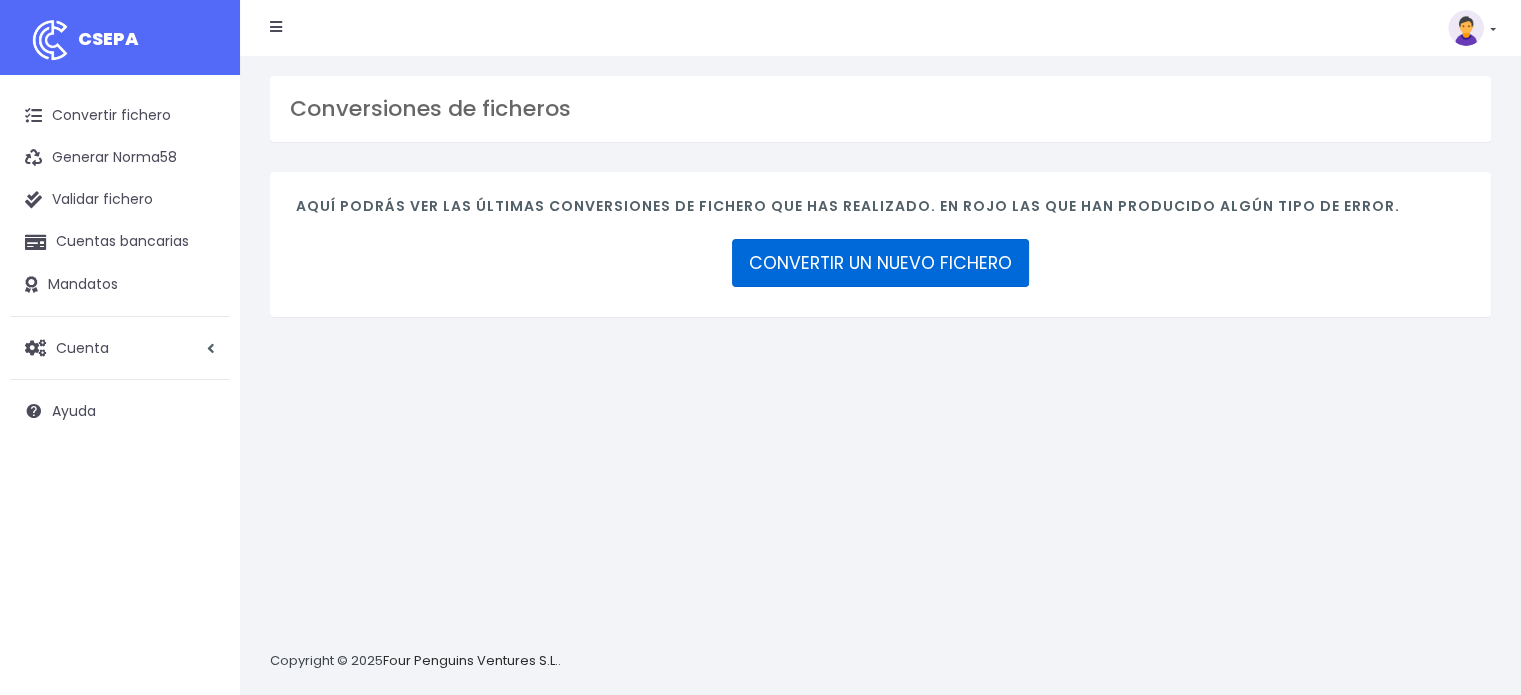click on "CONVERTIR UN NUEVO FICHERO" at bounding box center [880, 263] 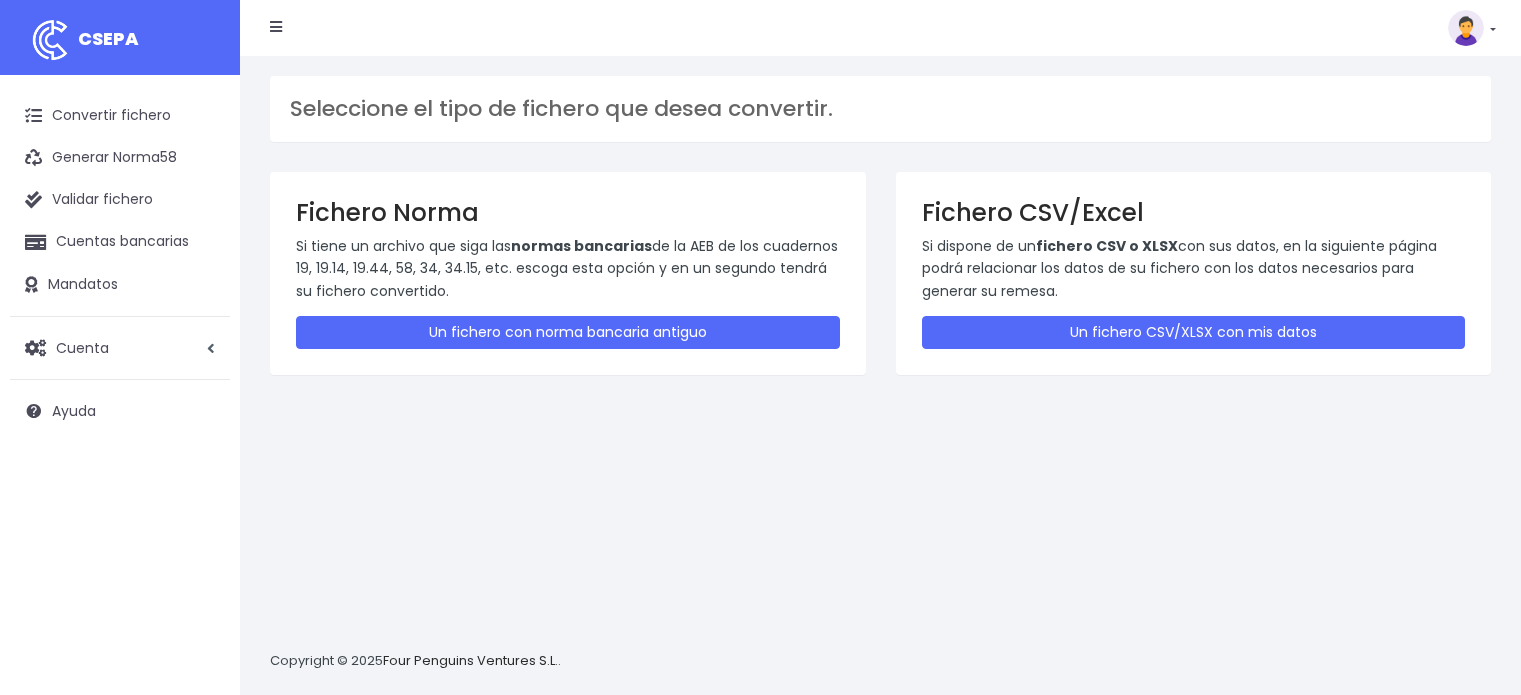 scroll, scrollTop: 0, scrollLeft: 0, axis: both 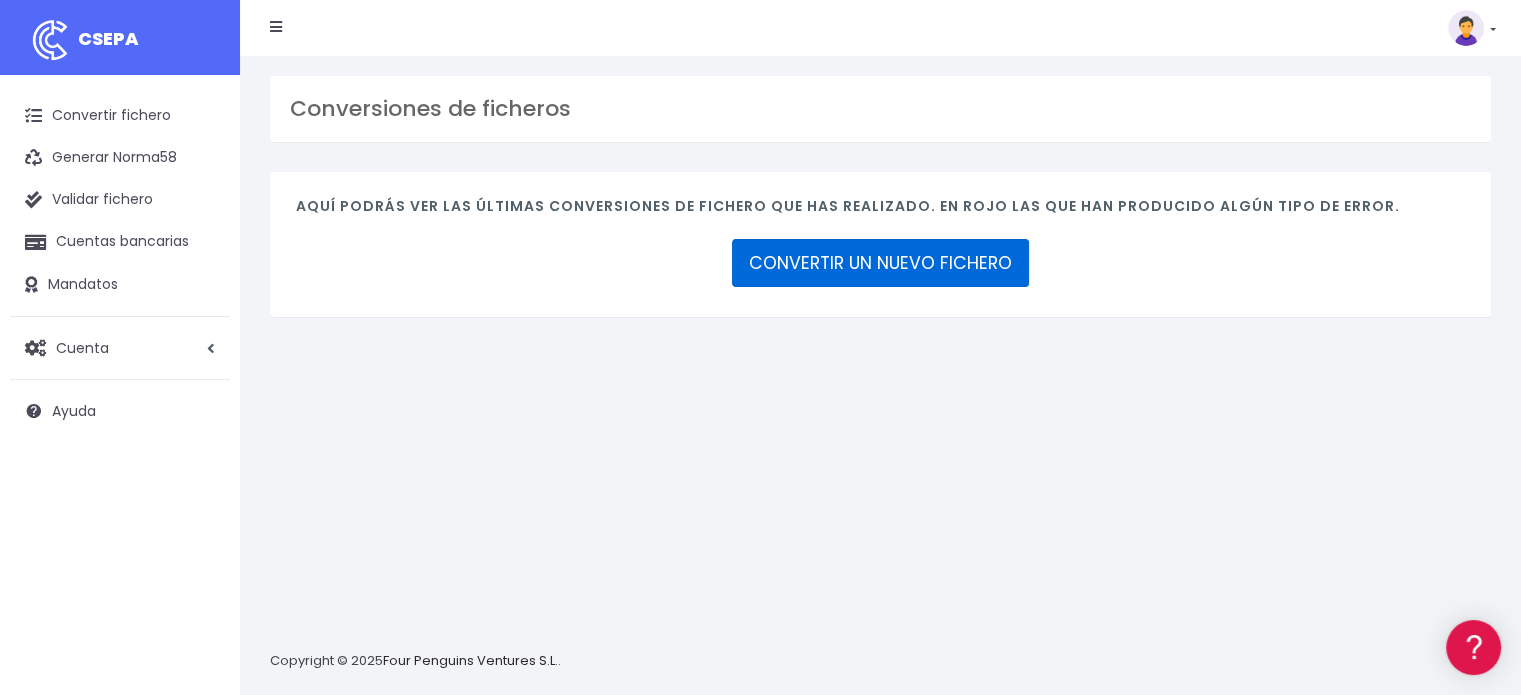 click on "CONVERTIR UN NUEVO FICHERO" at bounding box center [880, 263] 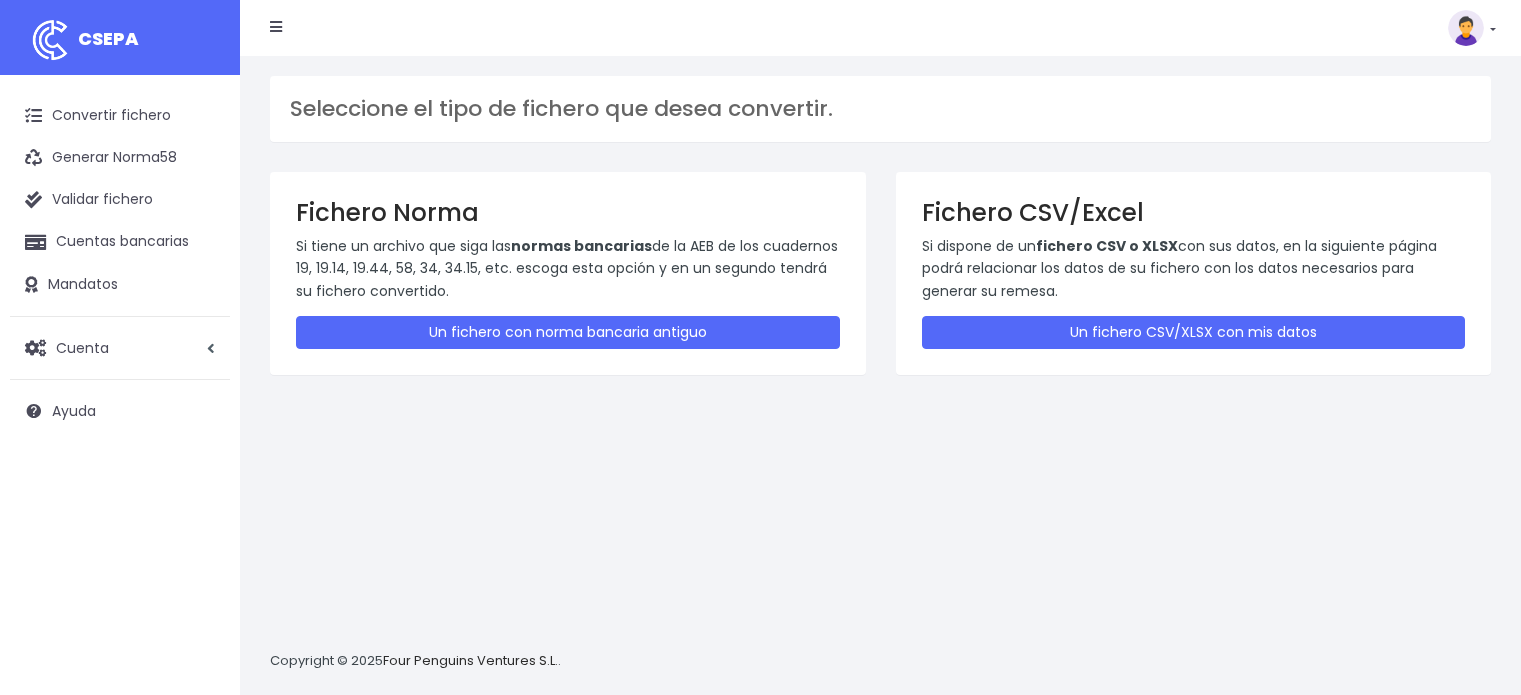 scroll, scrollTop: 0, scrollLeft: 0, axis: both 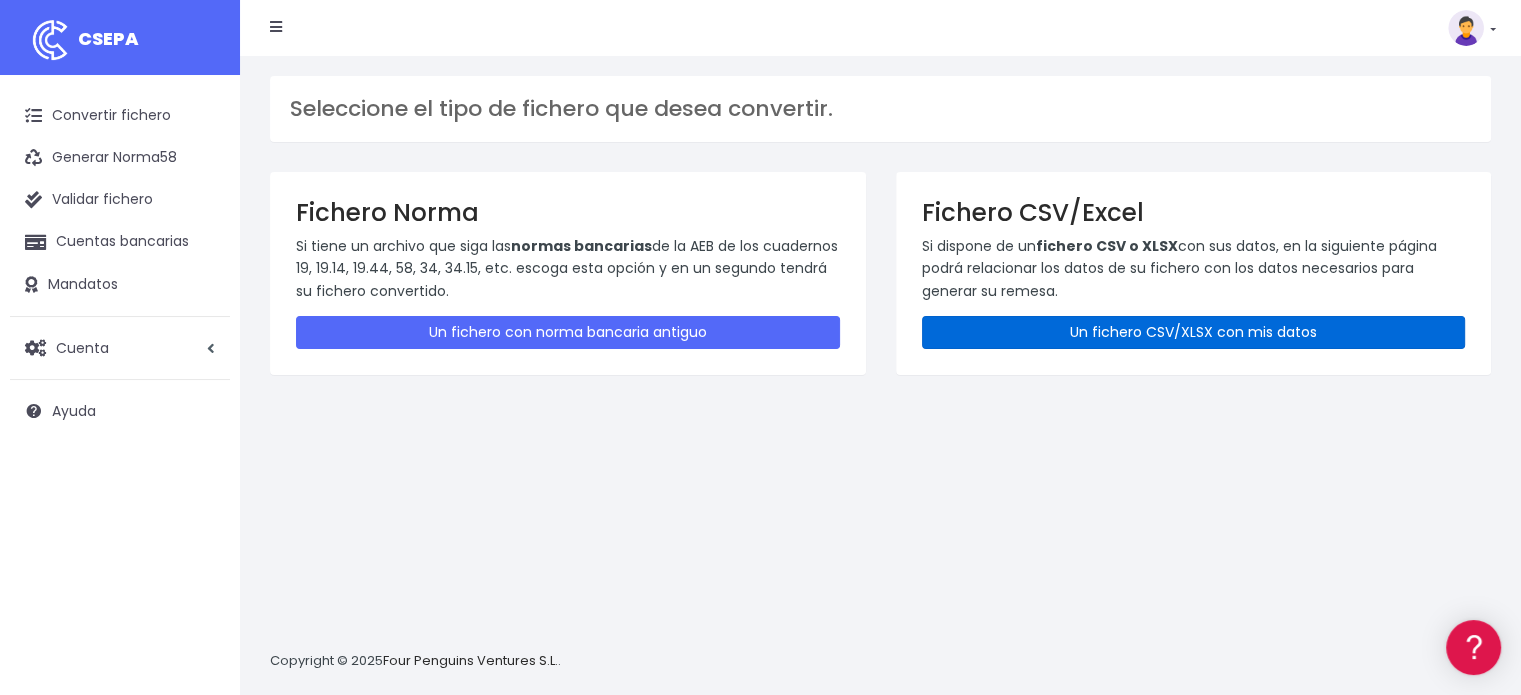click on "Un fichero CSV/XLSX con mis datos" at bounding box center [1194, 332] 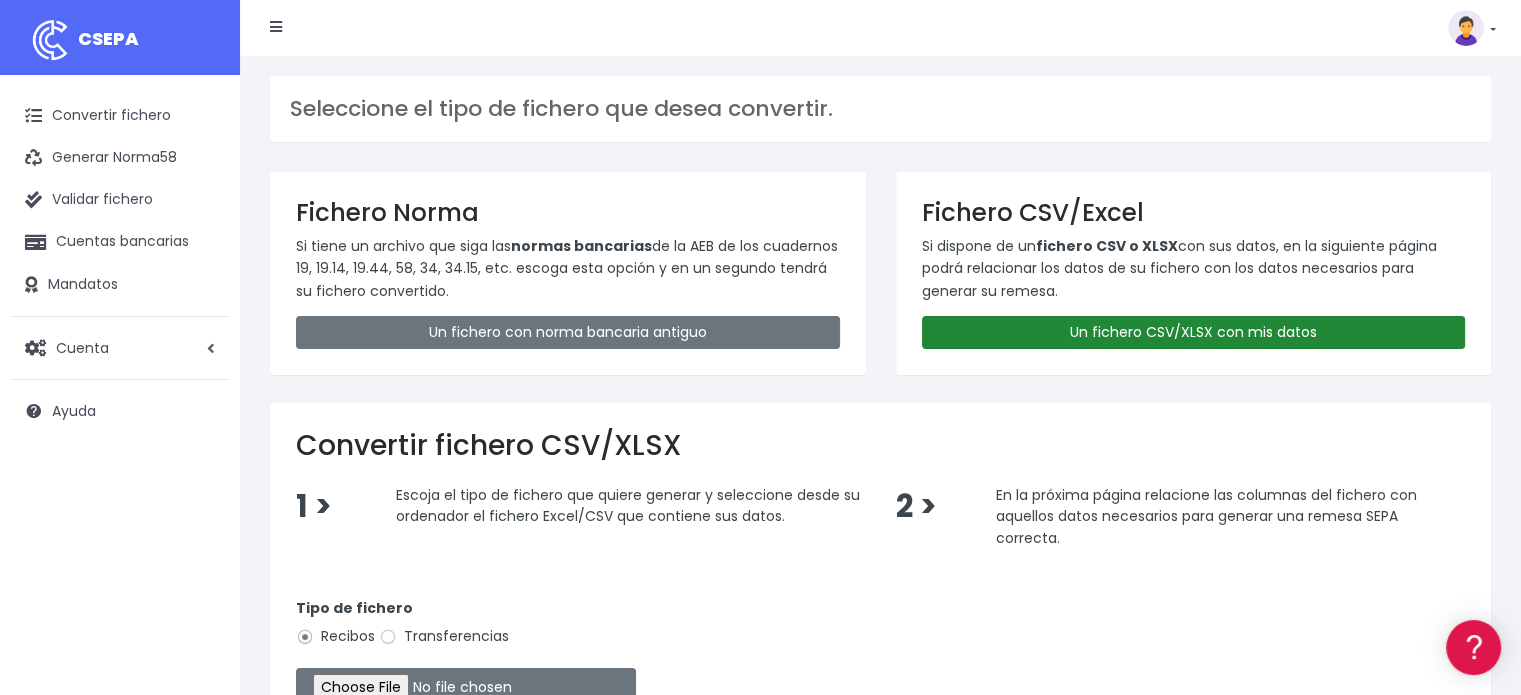 scroll, scrollTop: 332, scrollLeft: 0, axis: vertical 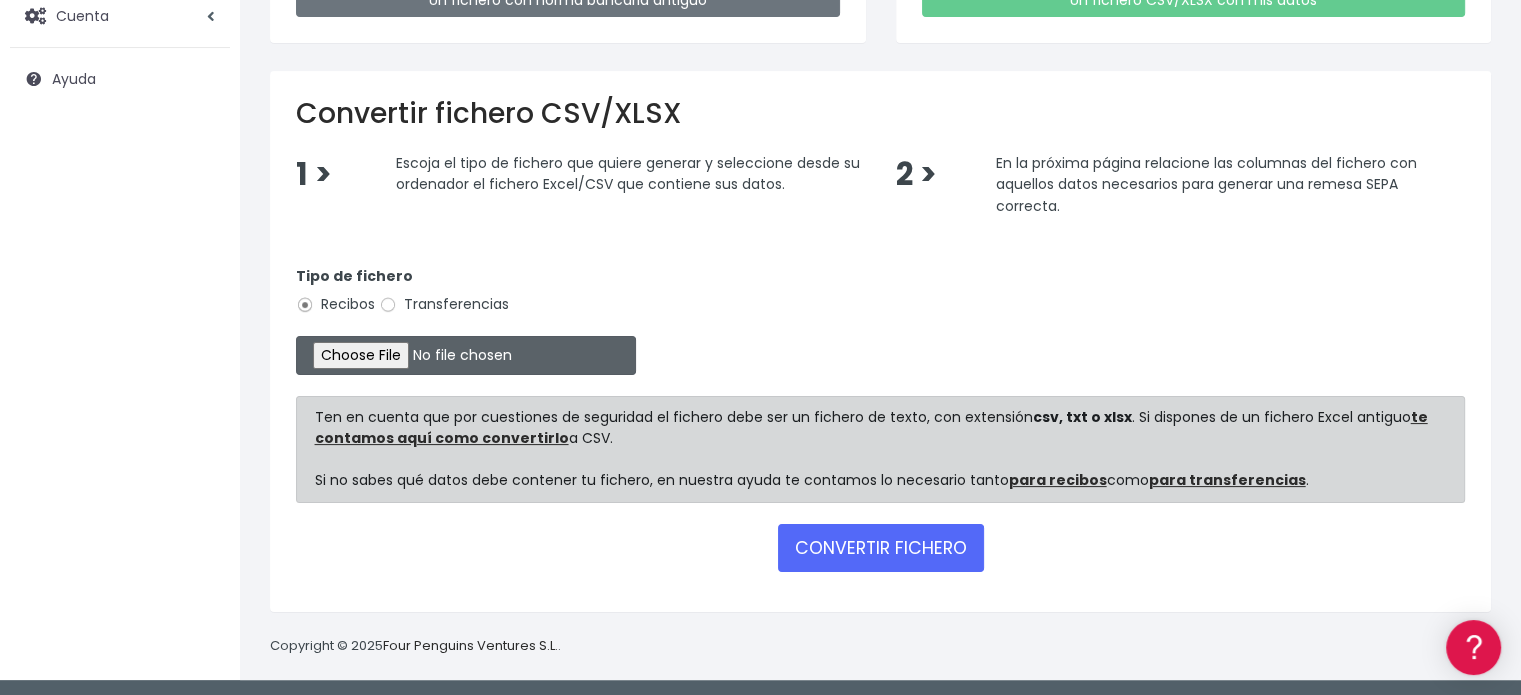 click at bounding box center [466, 355] 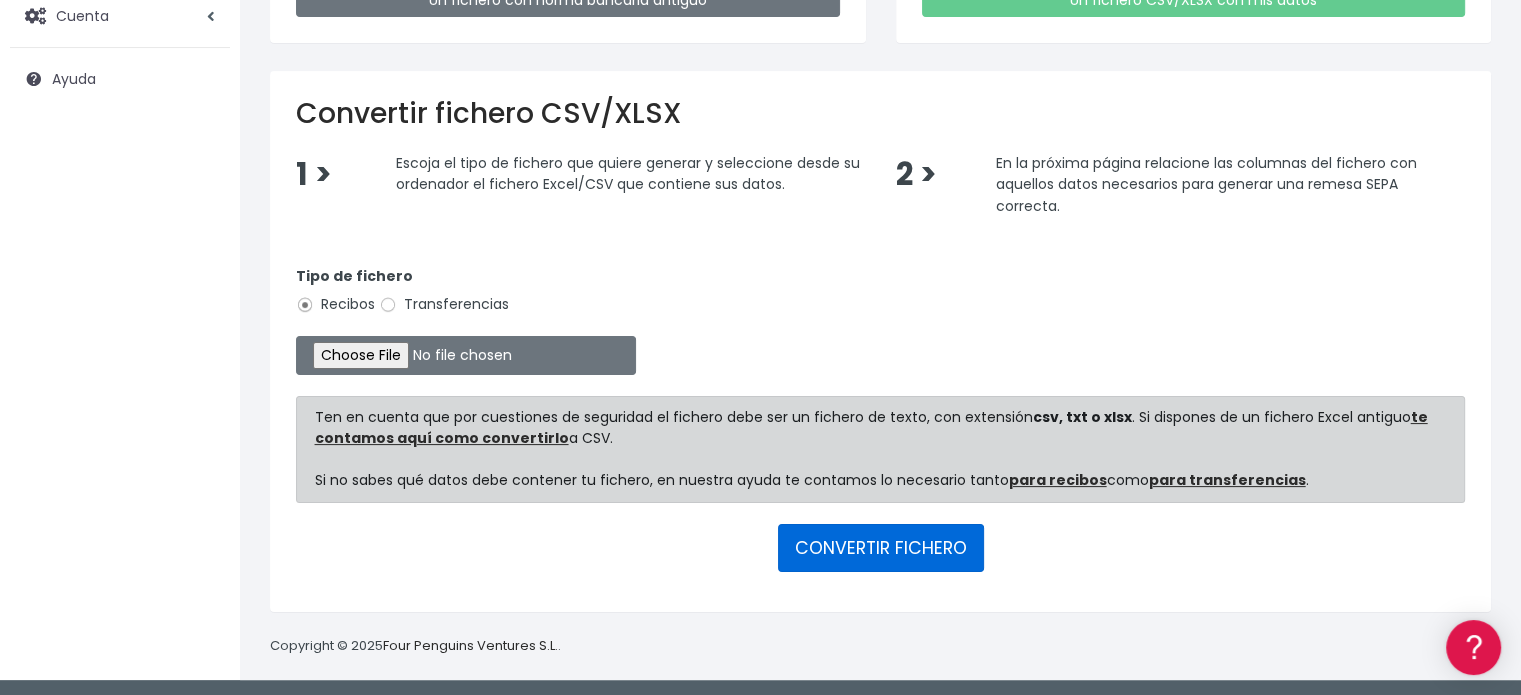 click on "CONVERTIR FICHERO" at bounding box center [881, 548] 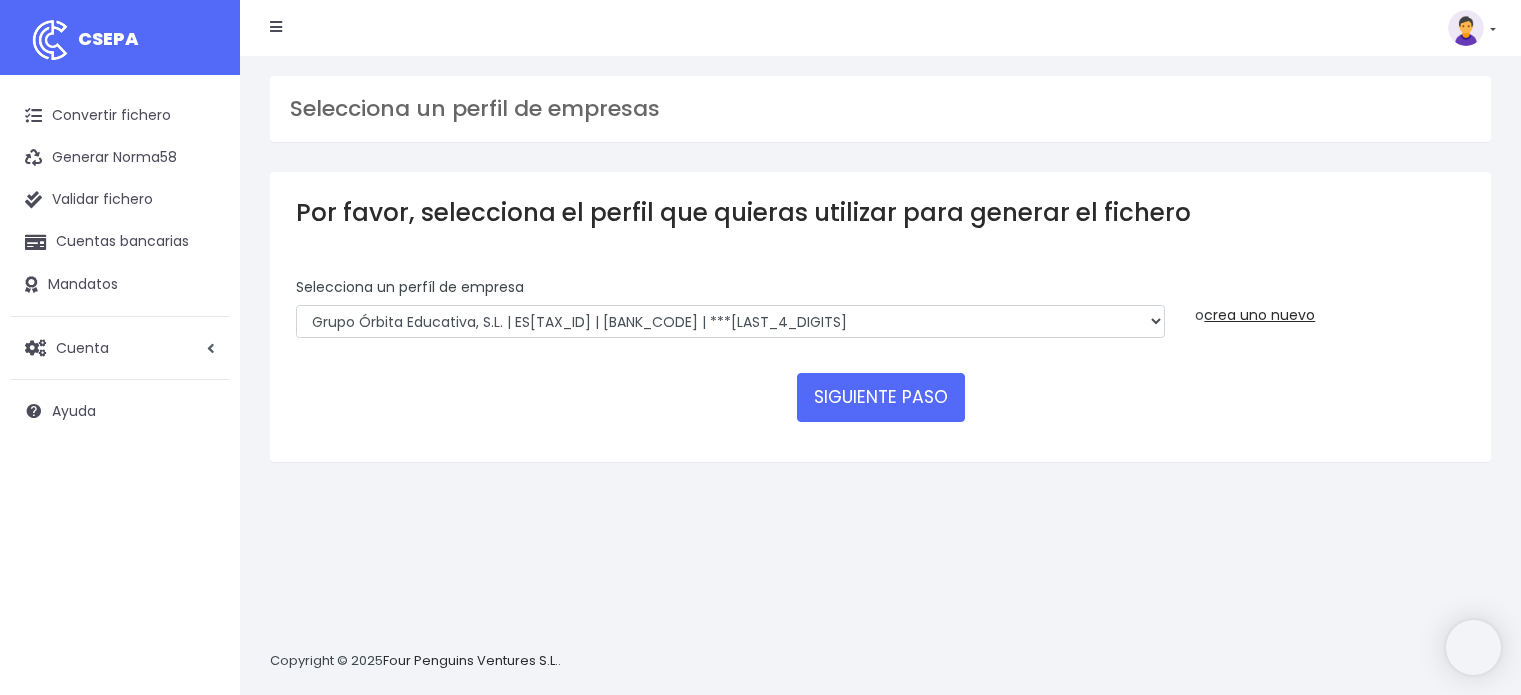 scroll, scrollTop: 0, scrollLeft: 0, axis: both 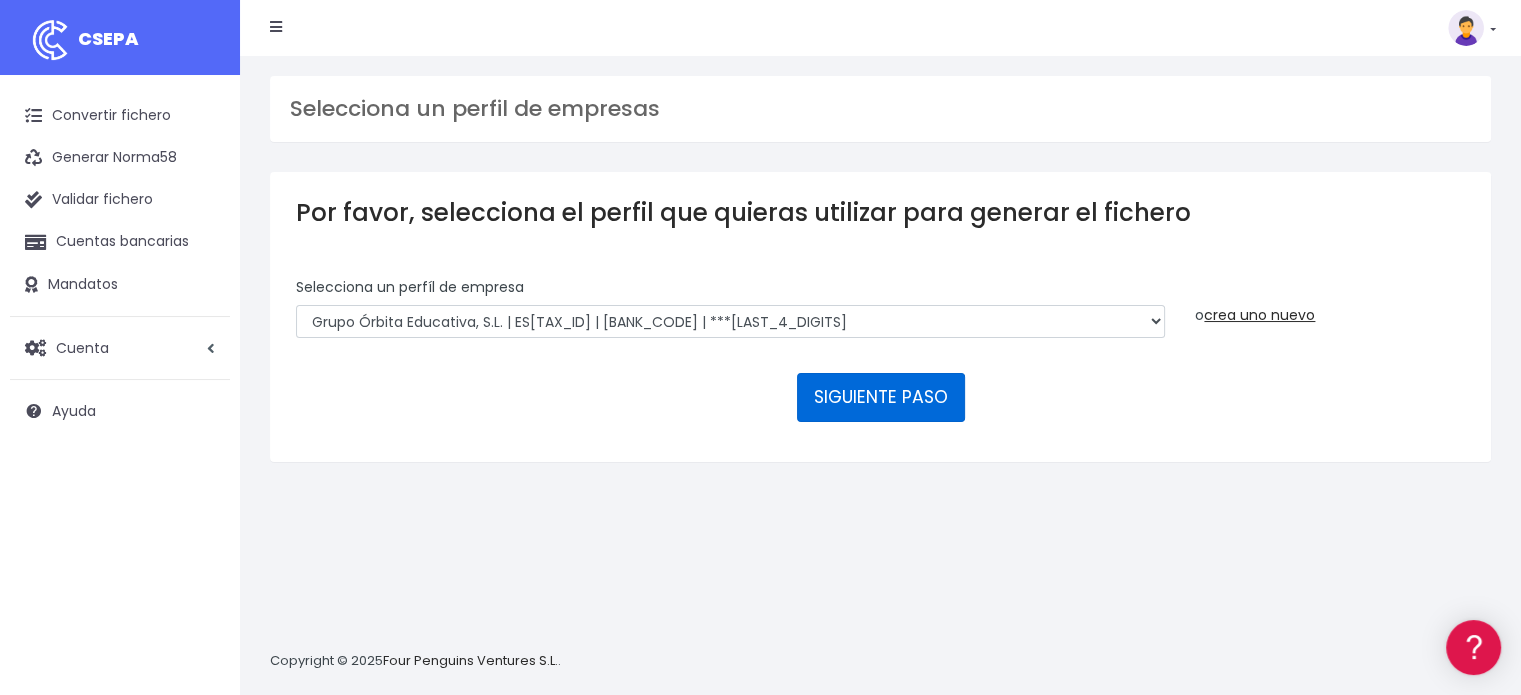 click on "SIGUIENTE PASO" at bounding box center [881, 397] 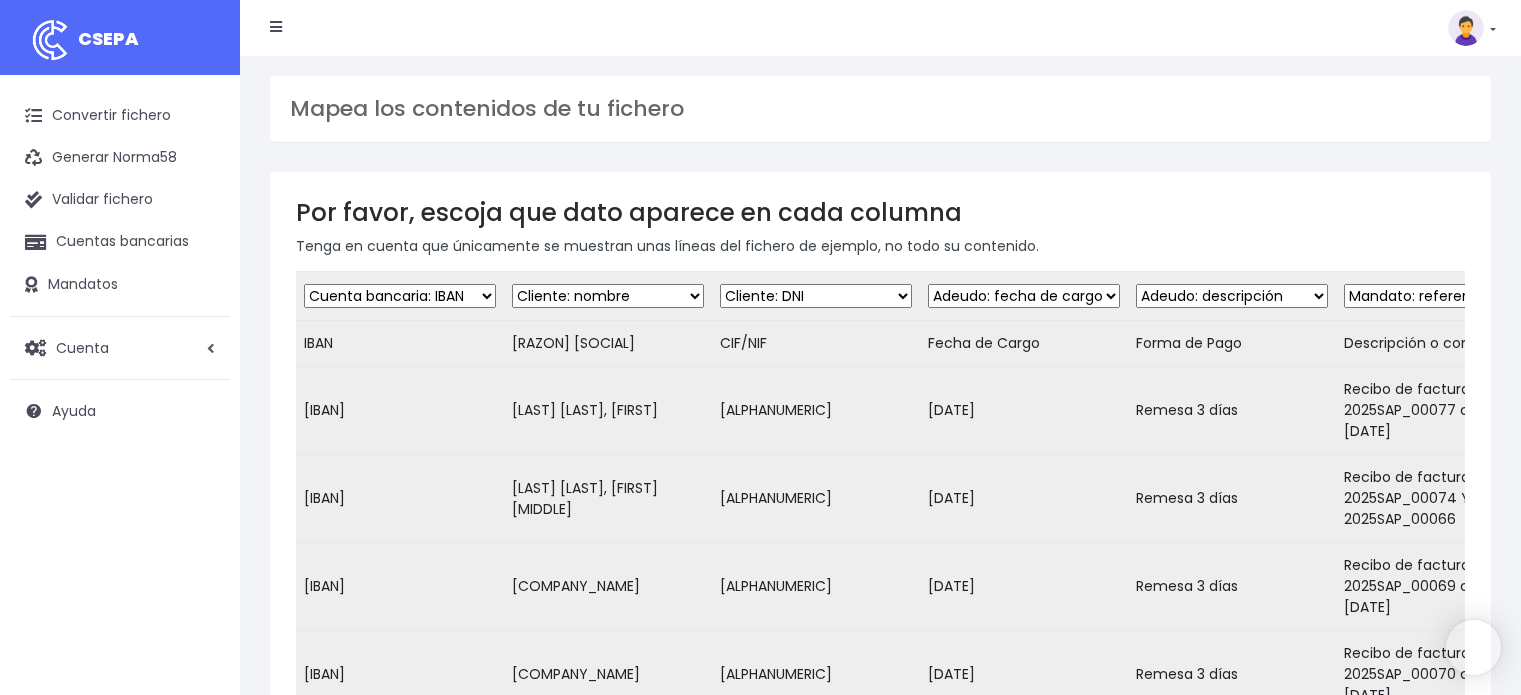 scroll, scrollTop: 0, scrollLeft: 0, axis: both 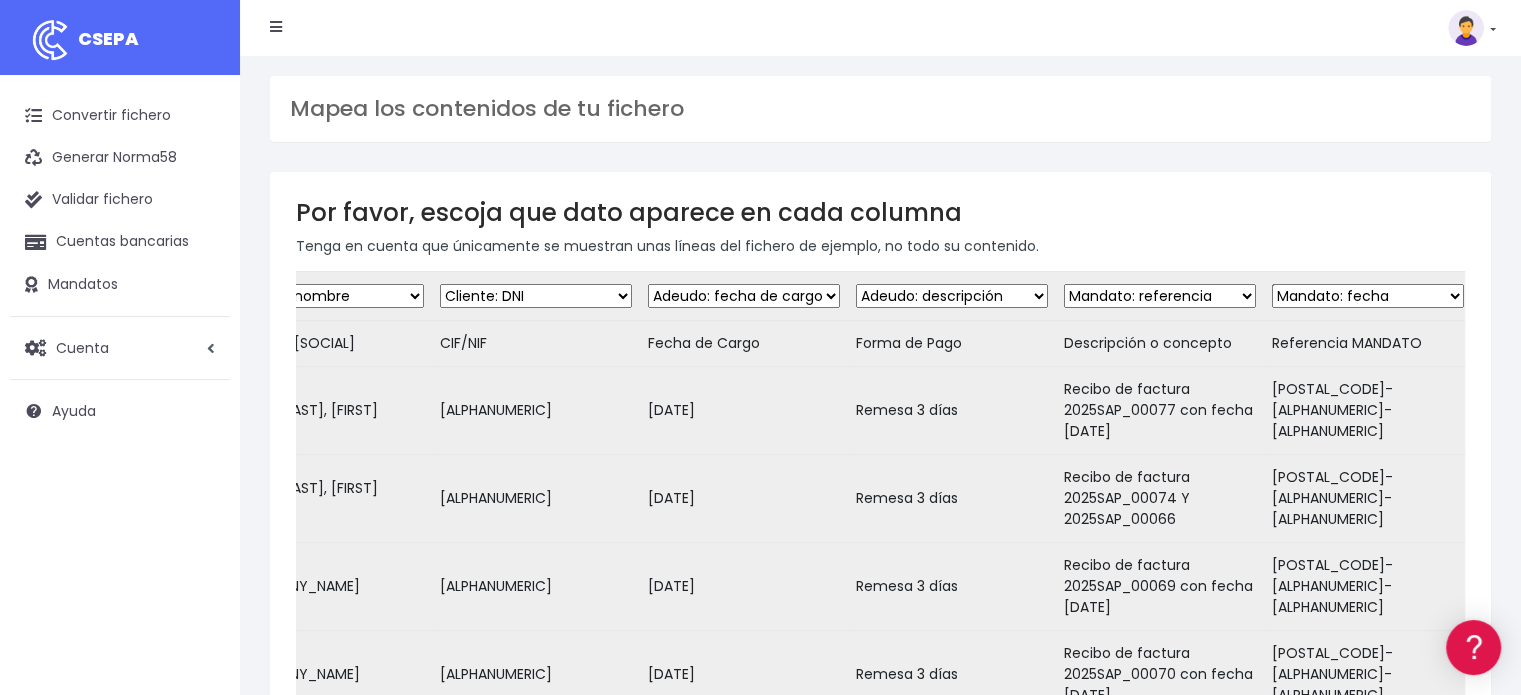 click on "Desechar campo
Cliente: nombre
Cliente: DNI
Cliente: Email
Cliente: Dirección
Cliente: referencia
Cuenta bancaria: BIC
Cuenta bancaria: IBAN
Cuenta bancaria: CC
Mandato: referencia
Mandato: fecha
Adeudo: referencia
Adeudo: importe
Adeudo: fecha de cargo
Adeudo: descripción" at bounding box center [952, 296] 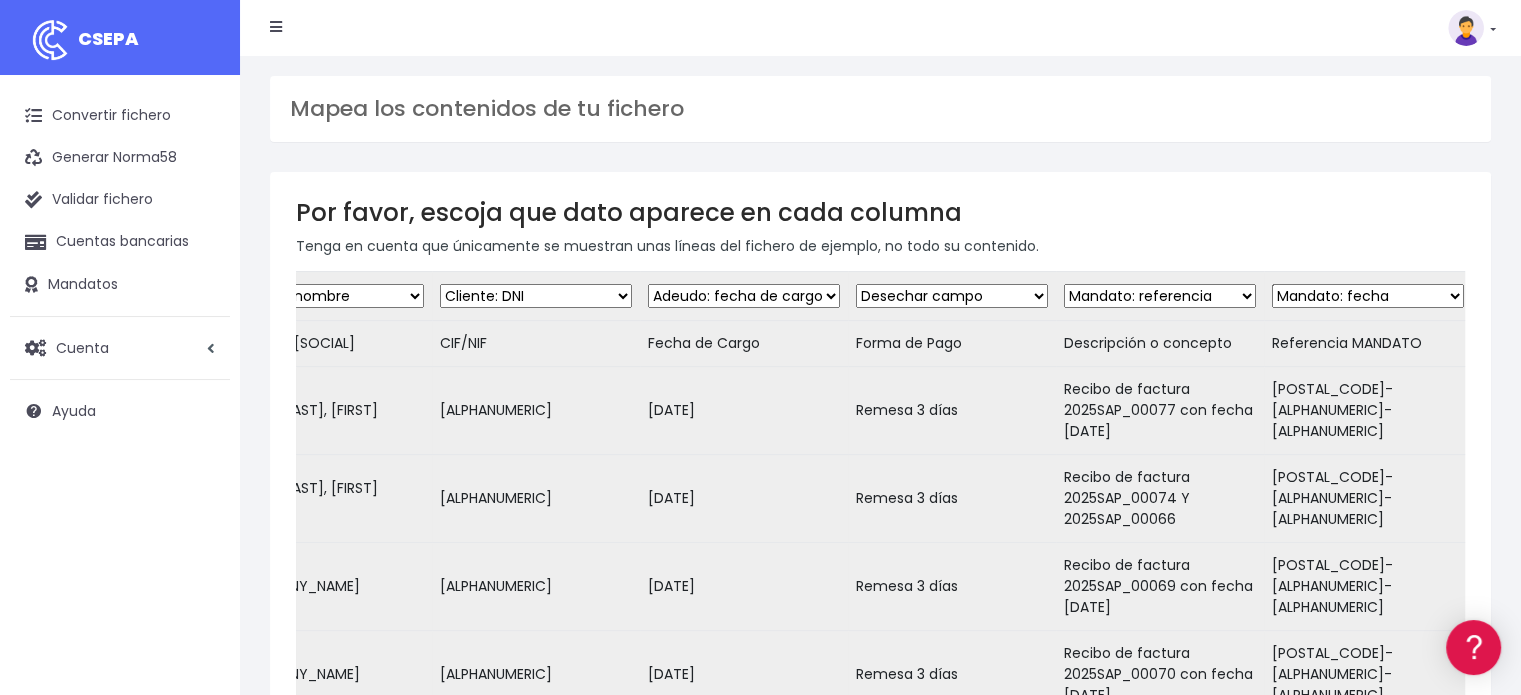 click on "Desechar campo
Cliente: nombre
Cliente: DNI
Cliente: Email
Cliente: Dirección
Cliente: referencia
Cuenta bancaria: BIC
Cuenta bancaria: IBAN
Cuenta bancaria: CC
Mandato: referencia
Mandato: fecha
Adeudo: referencia
Adeudo: importe
Adeudo: fecha de cargo
Adeudo: descripción" at bounding box center (952, 296) 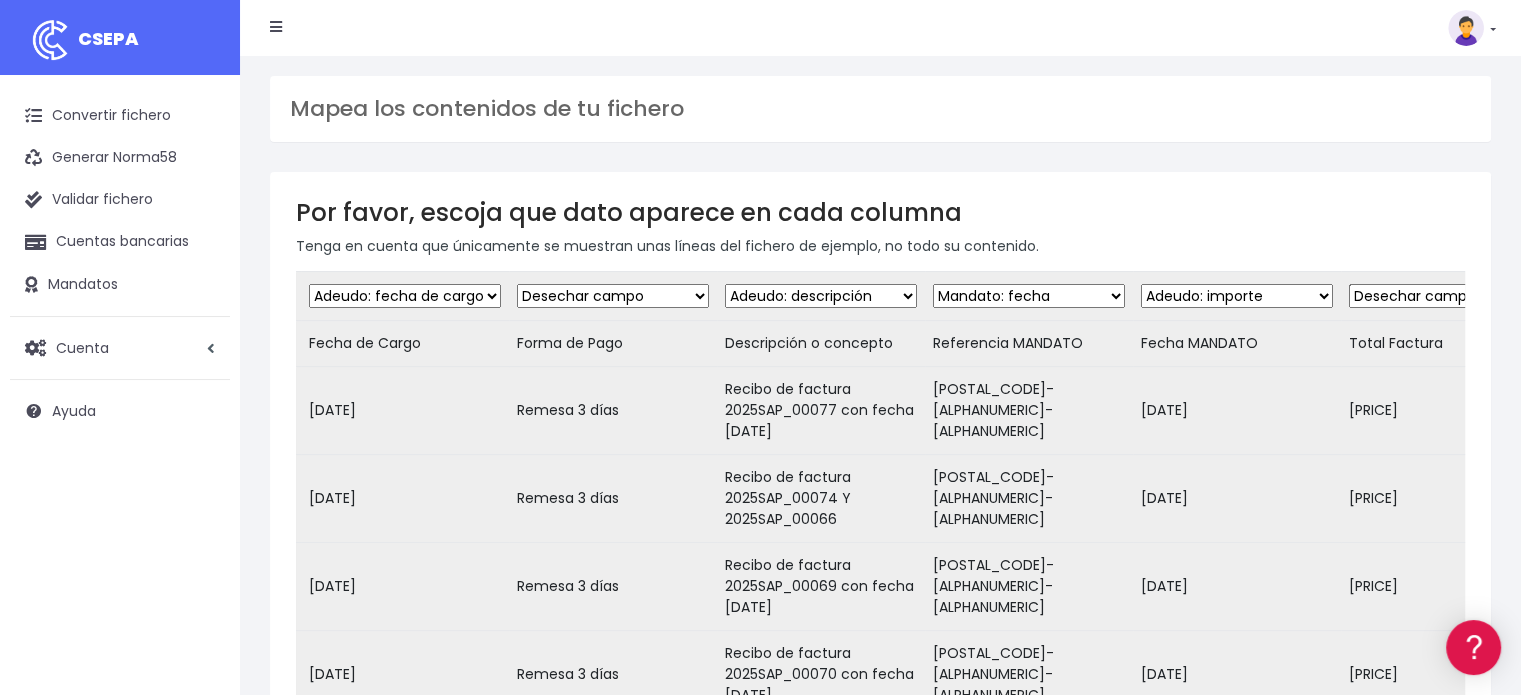 scroll, scrollTop: 0, scrollLeft: 624, axis: horizontal 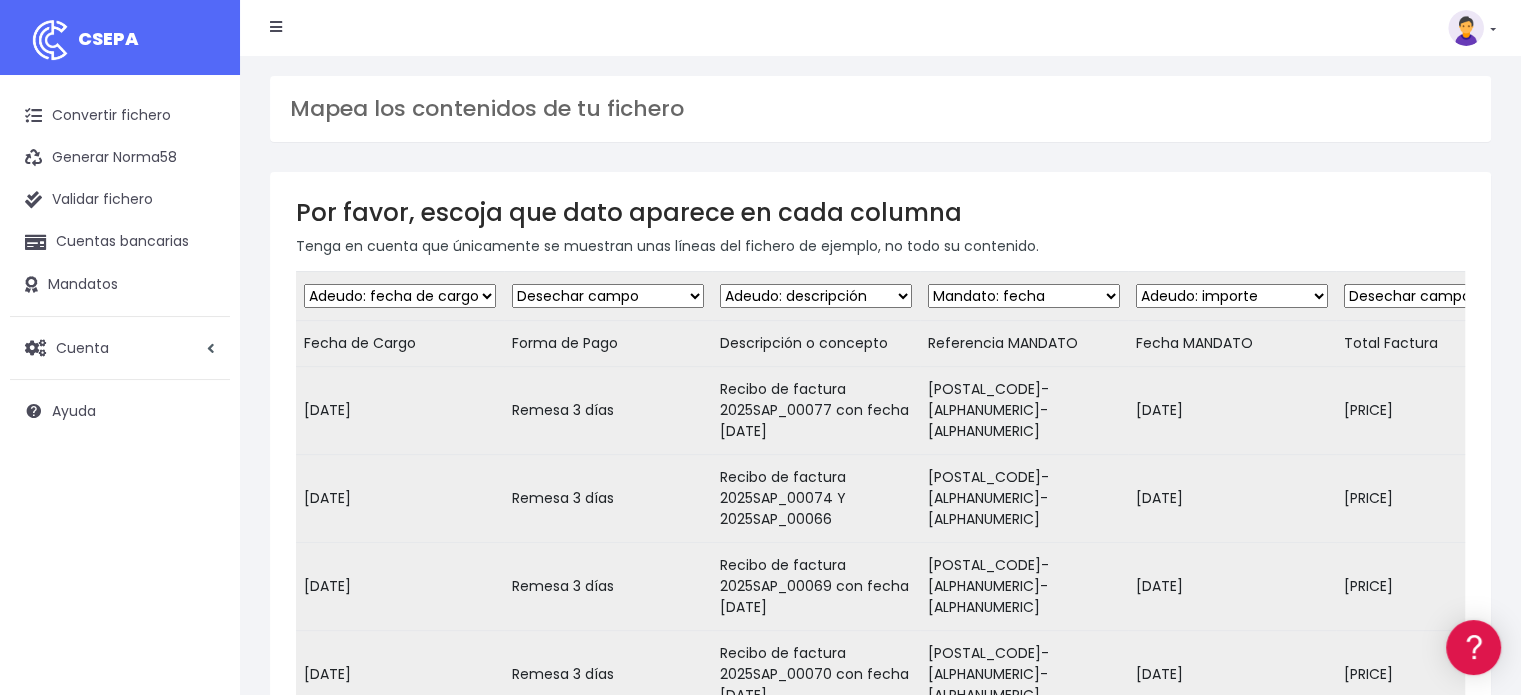 click on "Desechar campo
Cliente: nombre
Cliente: DNI
Cliente: Email
Cliente: Dirección
Cliente: referencia
Cuenta bancaria: BIC
Cuenta bancaria: IBAN
Cuenta bancaria: CC
Mandato: referencia
Mandato: fecha
Adeudo: referencia
Adeudo: importe
Adeudo: fecha de cargo
Adeudo: descripción" at bounding box center (1024, 296) 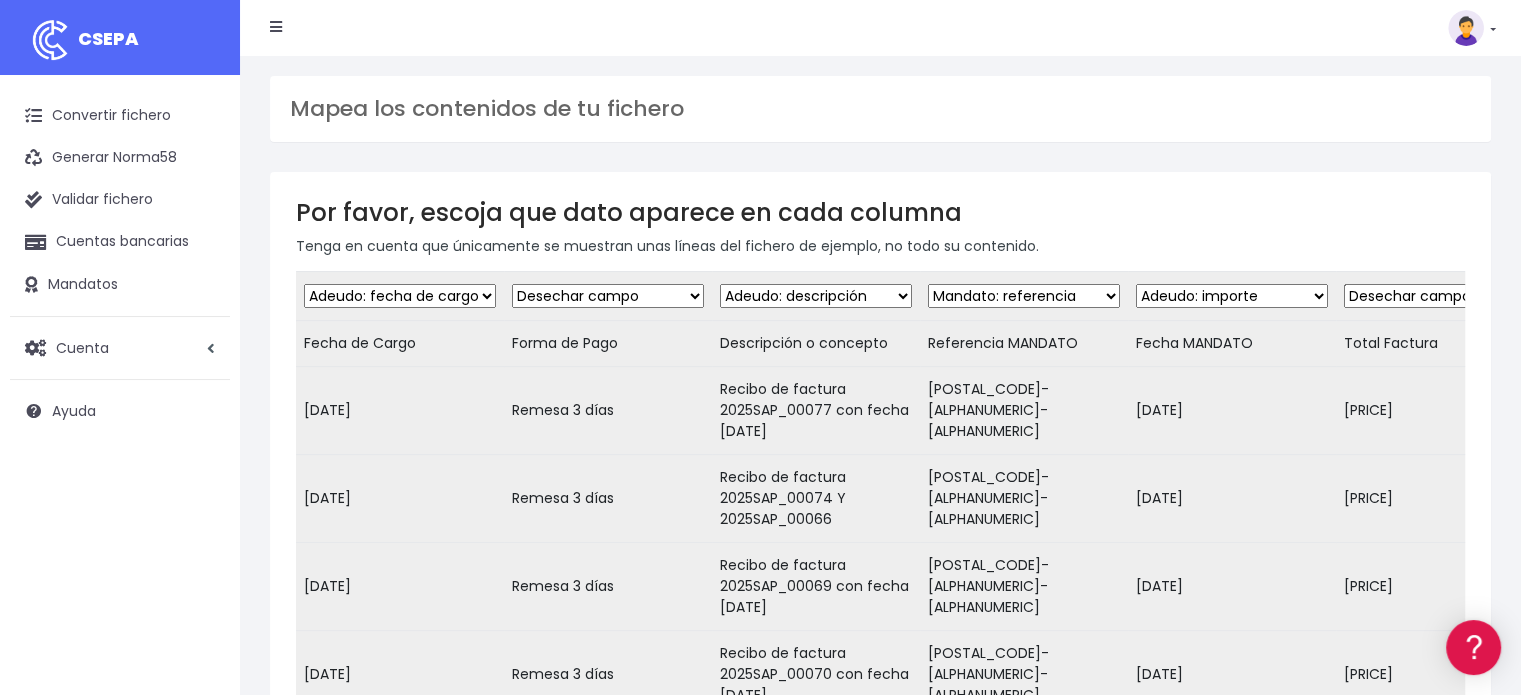 click on "Desechar campo
Cliente: nombre
Cliente: DNI
Cliente: Email
Cliente: Dirección
Cliente: referencia
Cuenta bancaria: BIC
Cuenta bancaria: IBAN
Cuenta bancaria: CC
Mandato: referencia
Mandato: fecha
Adeudo: referencia
Adeudo: importe
Adeudo: fecha de cargo
Adeudo: descripción" at bounding box center (1232, 296) 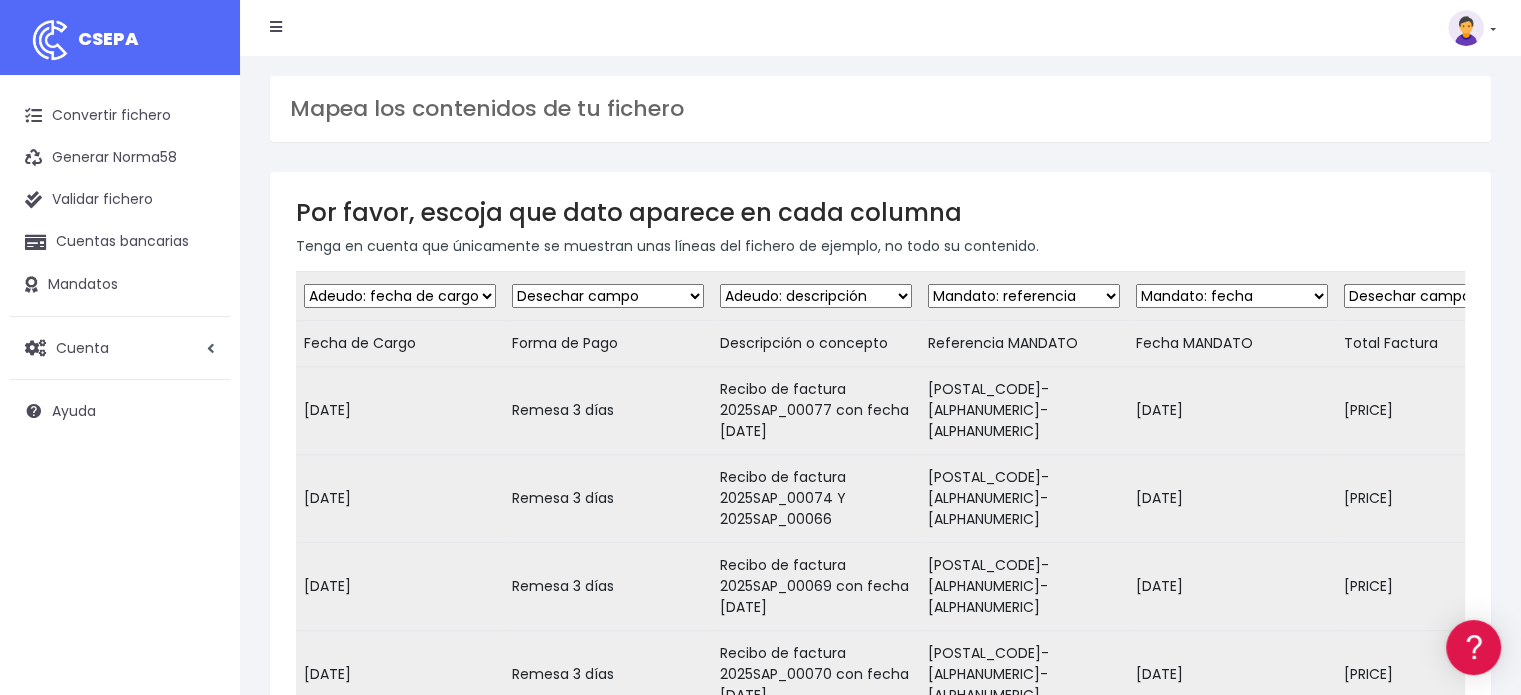 scroll, scrollTop: 0, scrollLeft: 710, axis: horizontal 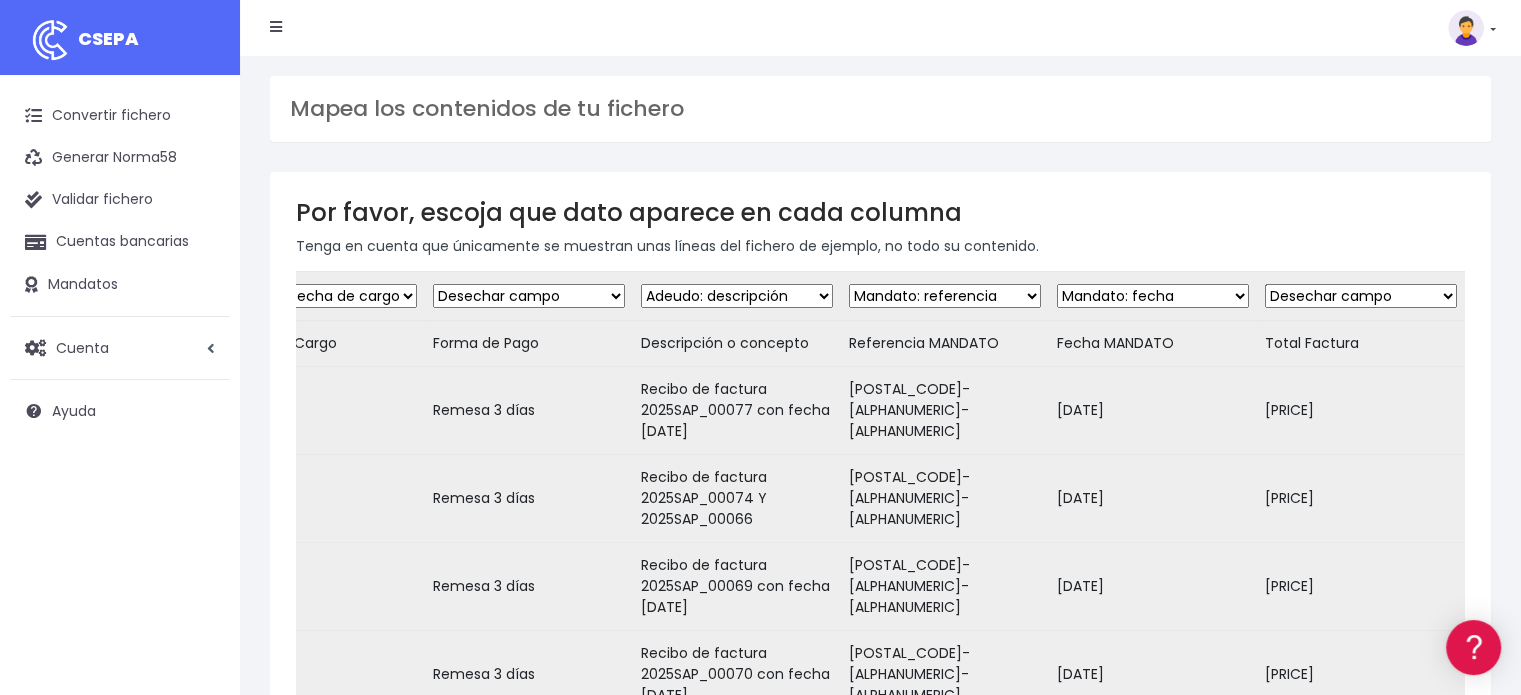 click on "Desechar campo
Cliente: nombre
Cliente: DNI
Cliente: Email
Cliente: Dirección
Cliente: referencia
Cuenta bancaria: BIC
Cuenta bancaria: IBAN
Cuenta bancaria: CC
Mandato: referencia
Mandato: fecha
Adeudo: referencia
Adeudo: importe
Adeudo: fecha de cargo
Adeudo: descripción" at bounding box center [1361, 296] 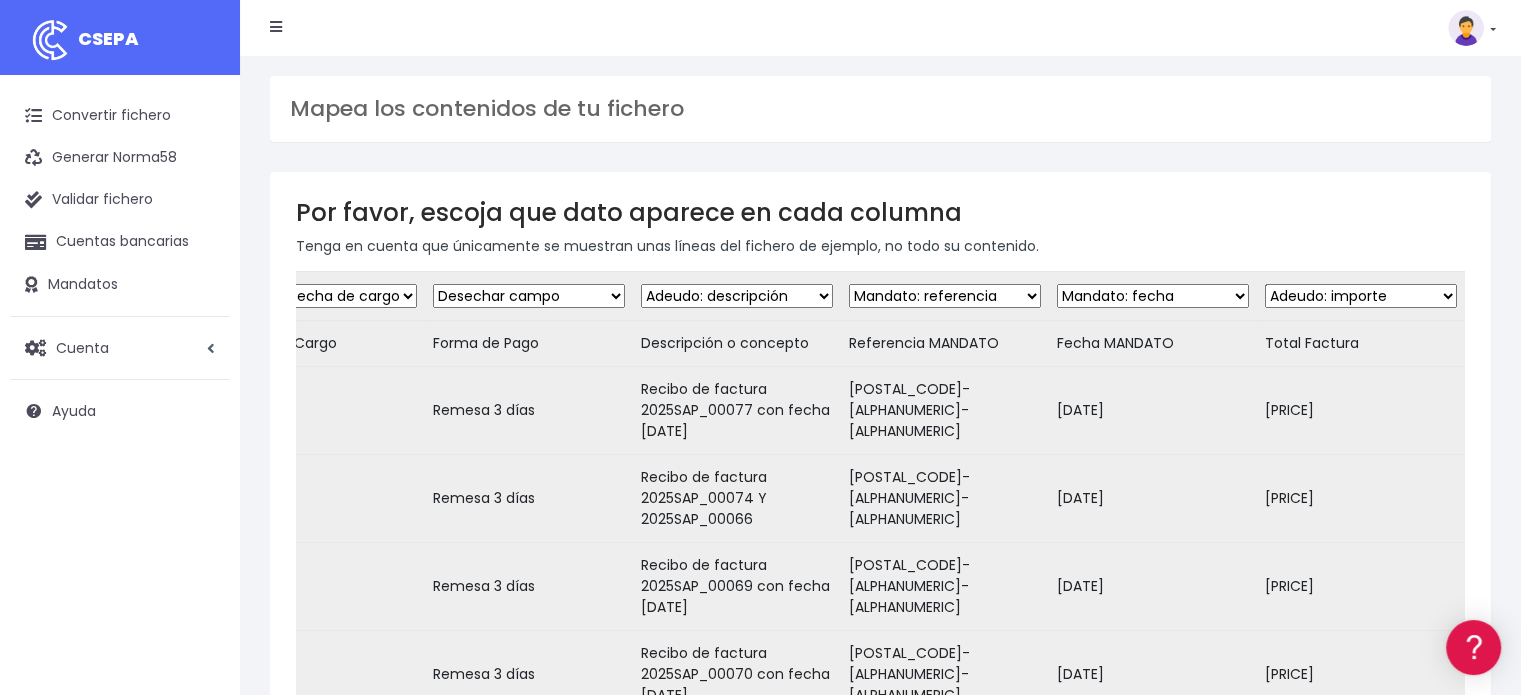 scroll, scrollTop: 0, scrollLeft: 710, axis: horizontal 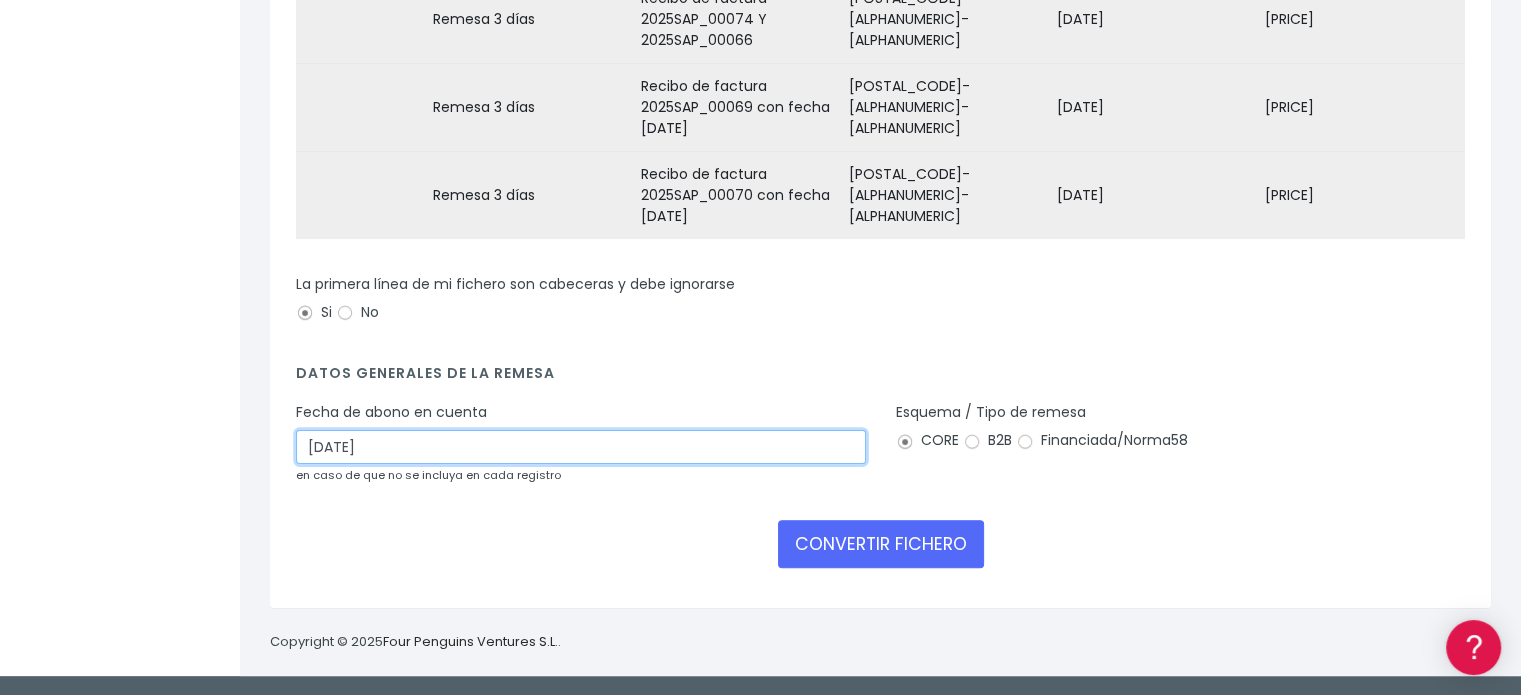 click on "06/08/2025" at bounding box center (581, 447) 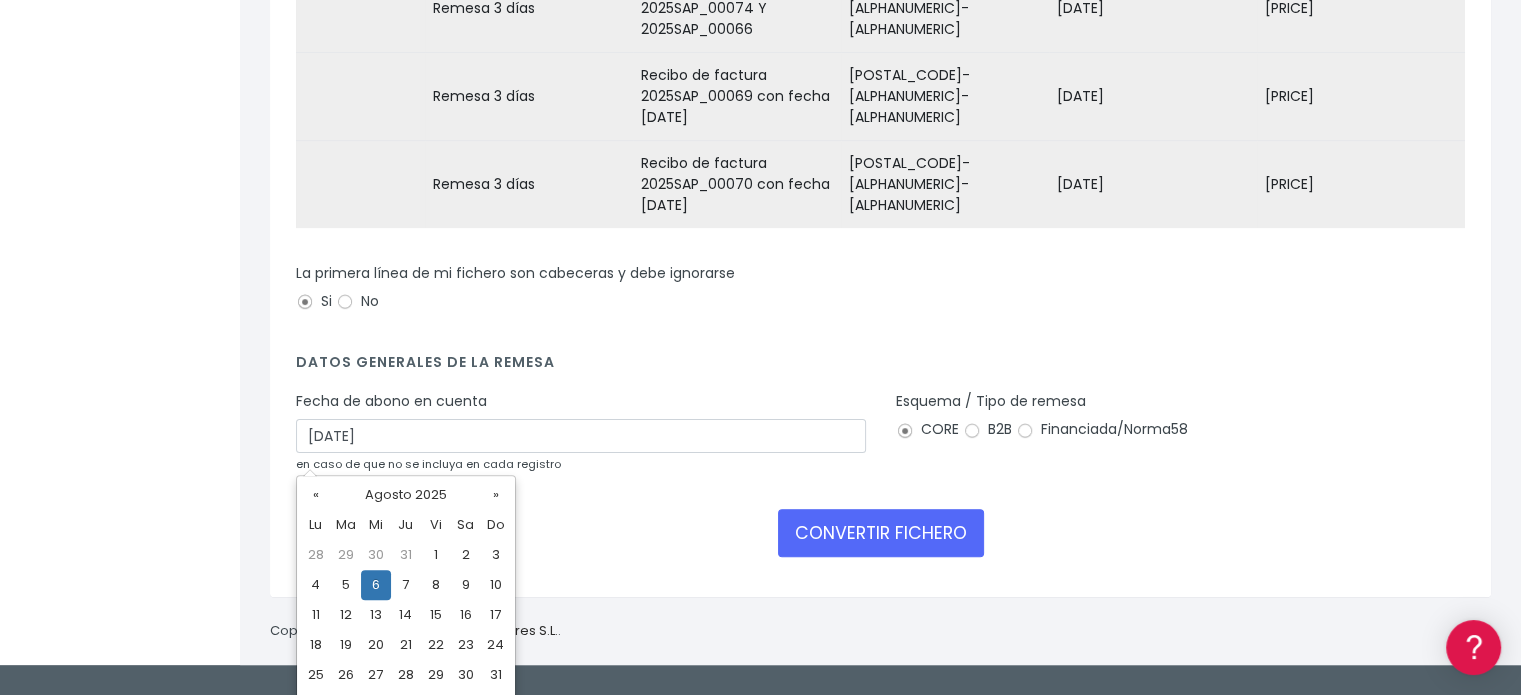 click on "Fecha de abono en cuenta
06/08/2025
en caso de que no se incluya en cada registro" at bounding box center (581, 439) 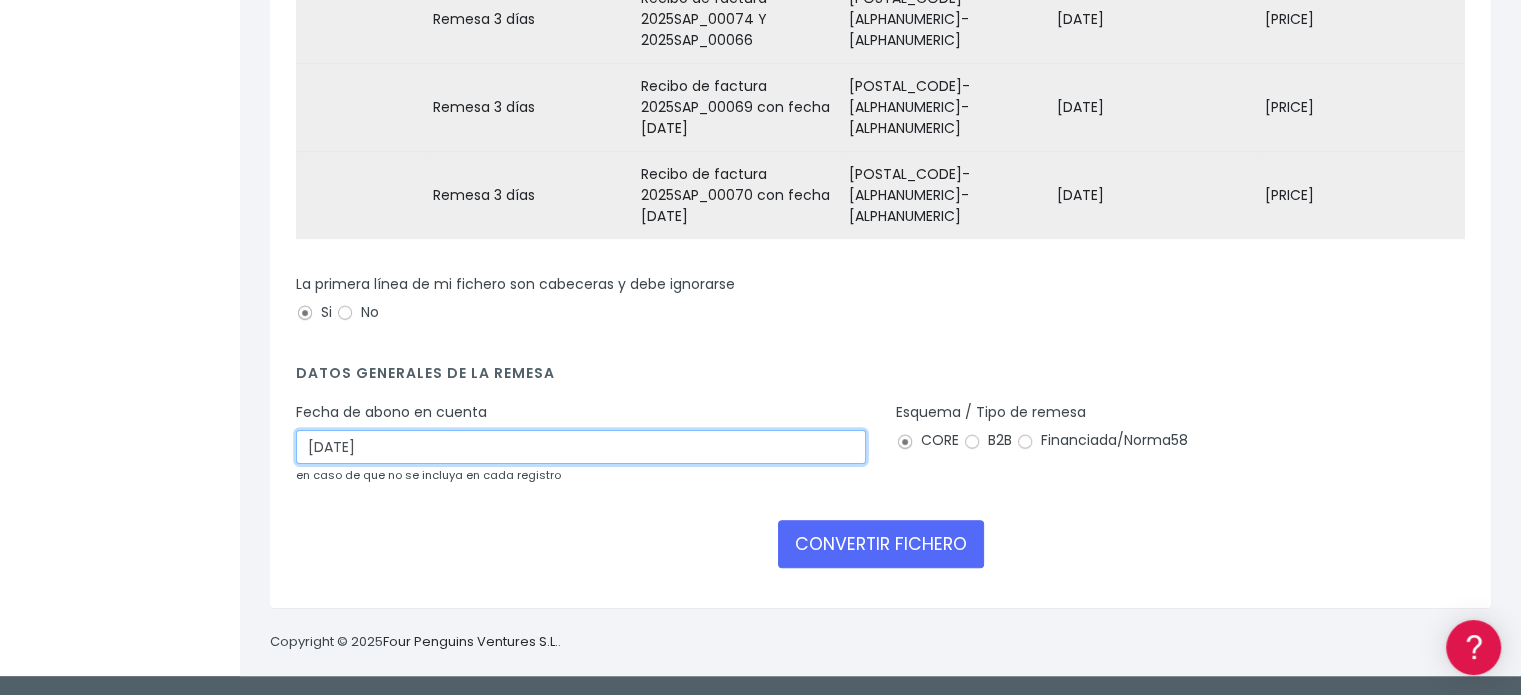 click on "06/08/2025" at bounding box center [581, 447] 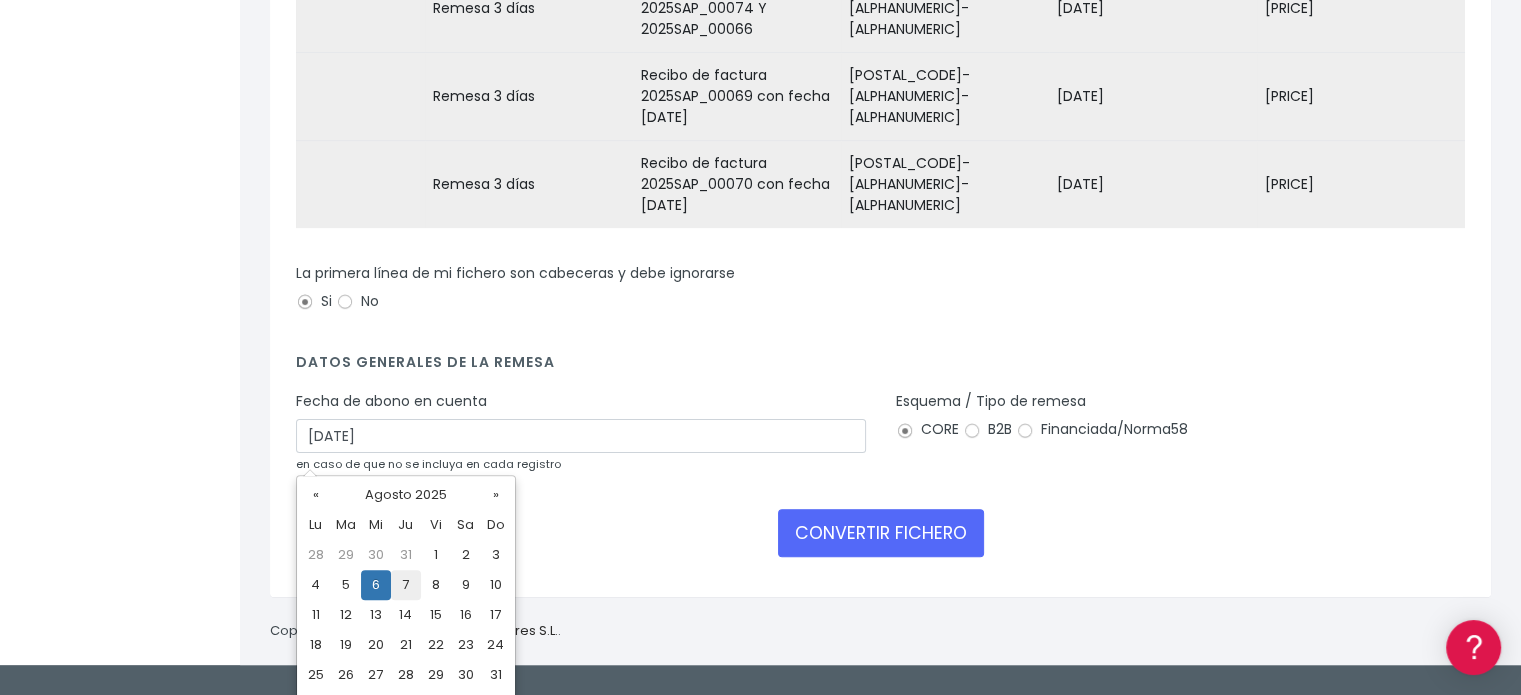 click on "7" at bounding box center [406, 585] 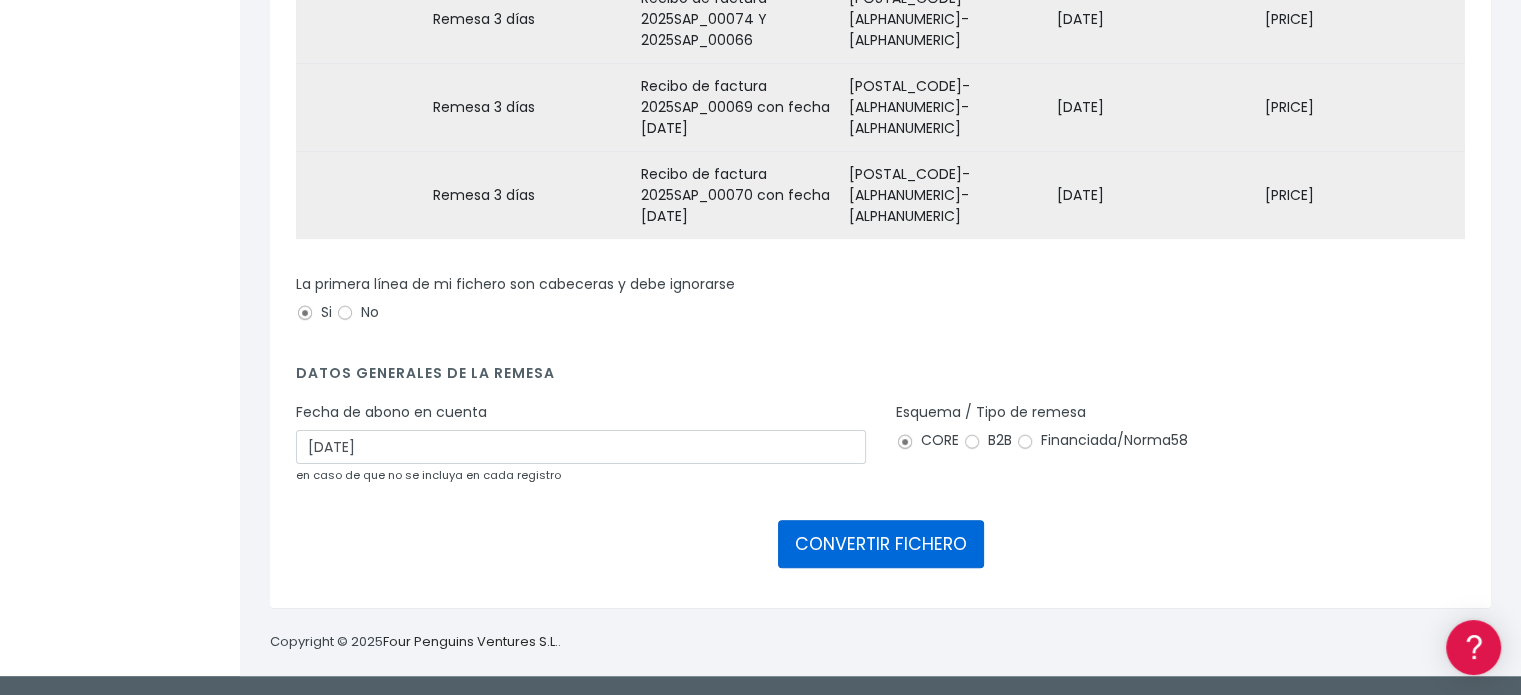 click on "CONVERTIR FICHERO" at bounding box center [881, 544] 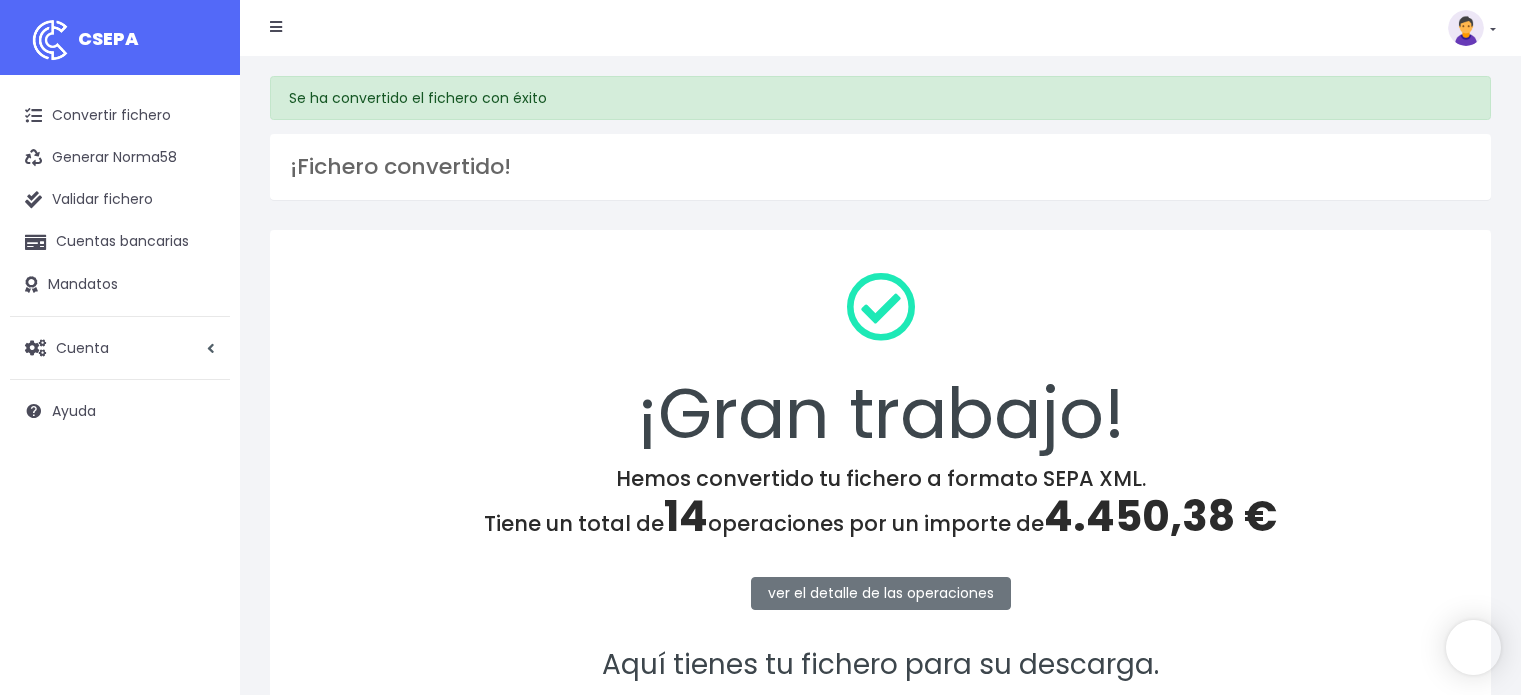 scroll, scrollTop: 0, scrollLeft: 0, axis: both 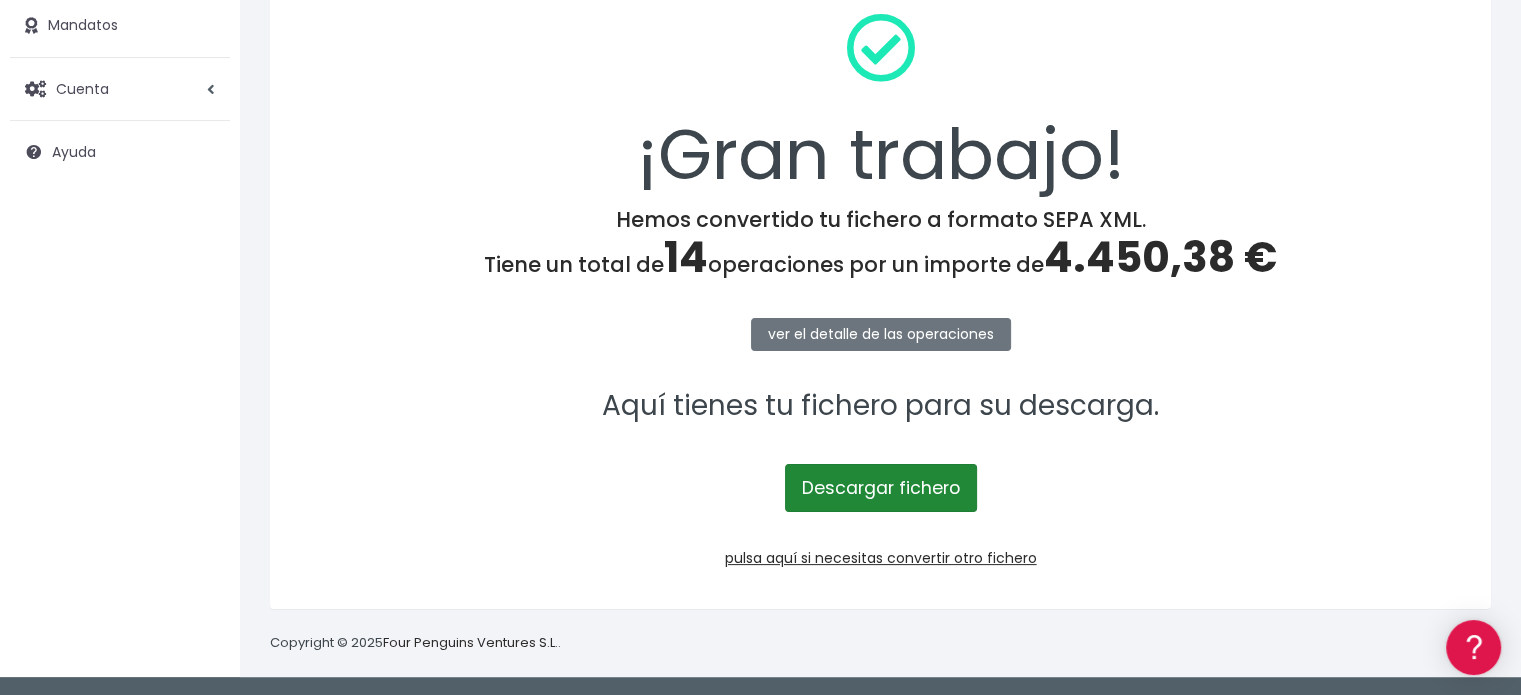 click on "Descargar fichero" at bounding box center (881, 488) 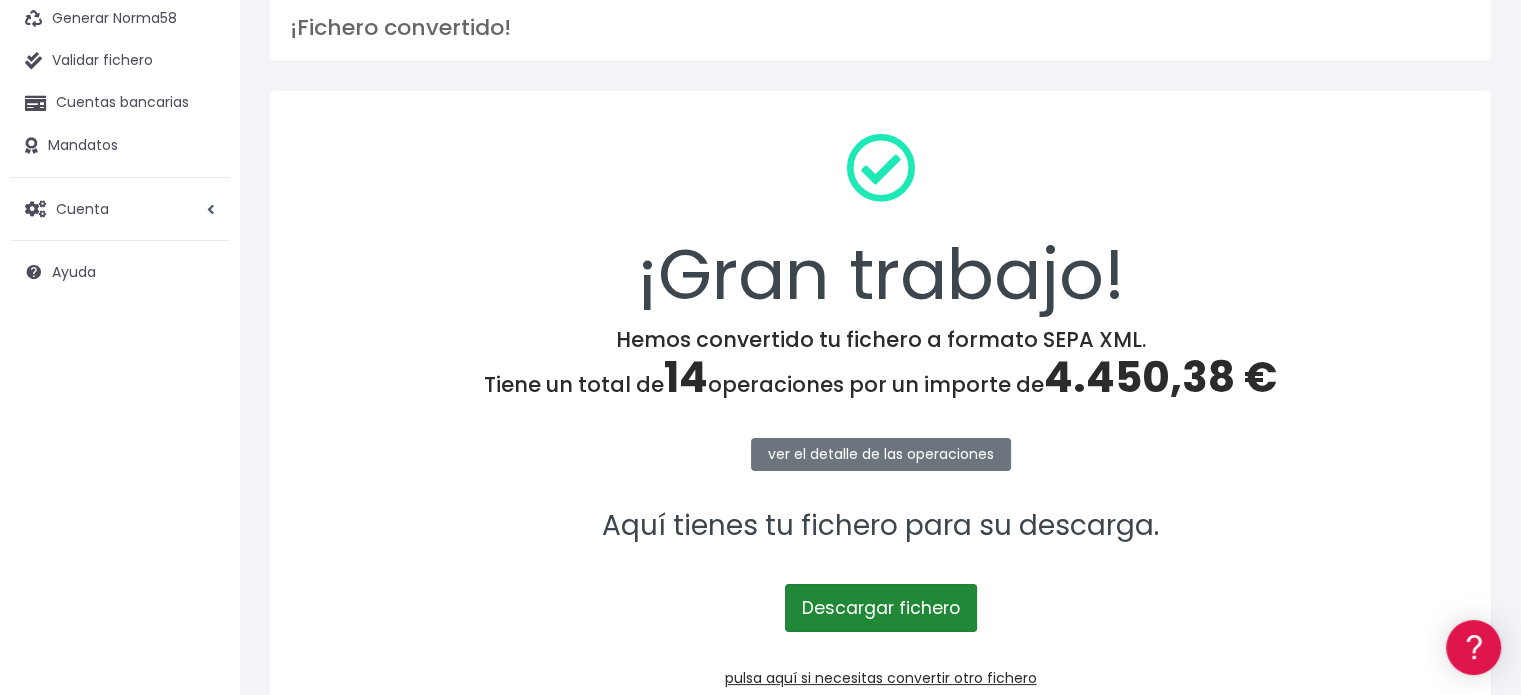 scroll, scrollTop: 0, scrollLeft: 0, axis: both 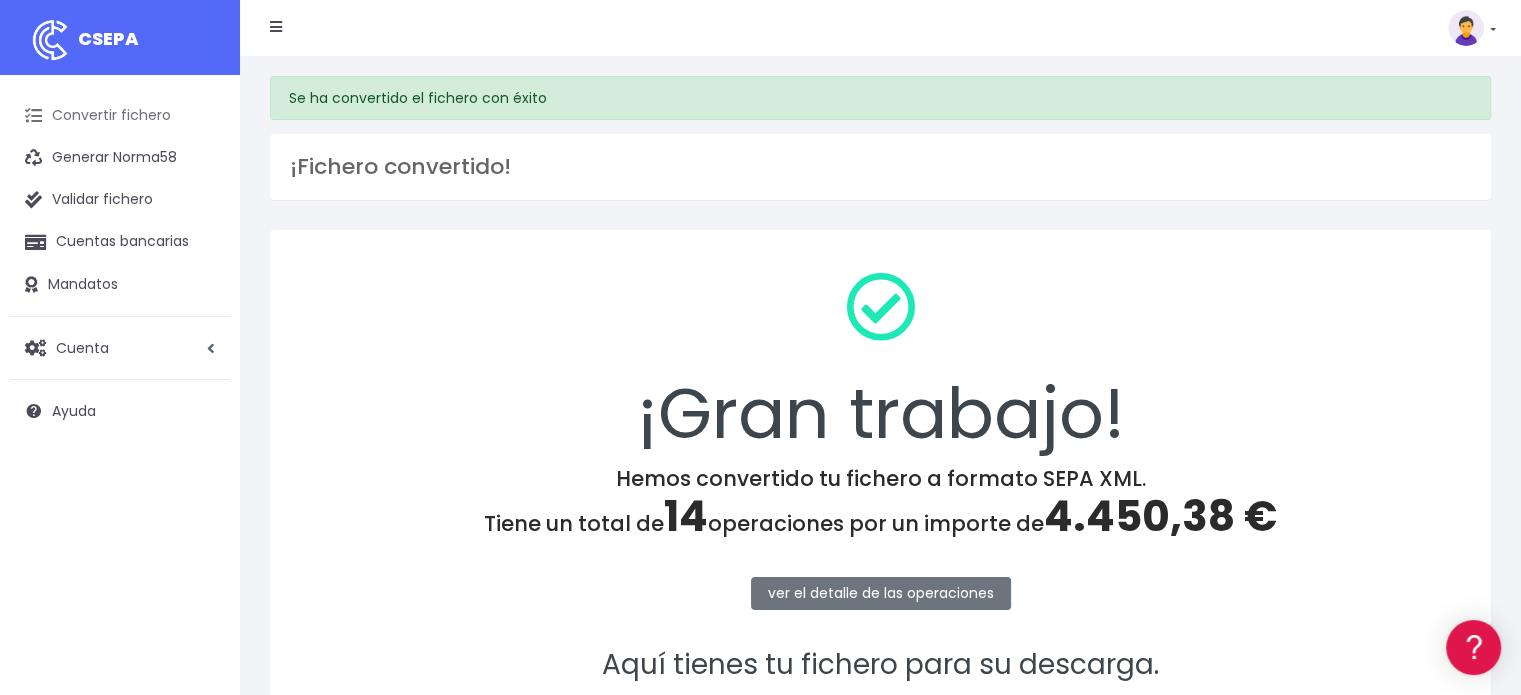 click on "Convertir fichero" at bounding box center (120, 116) 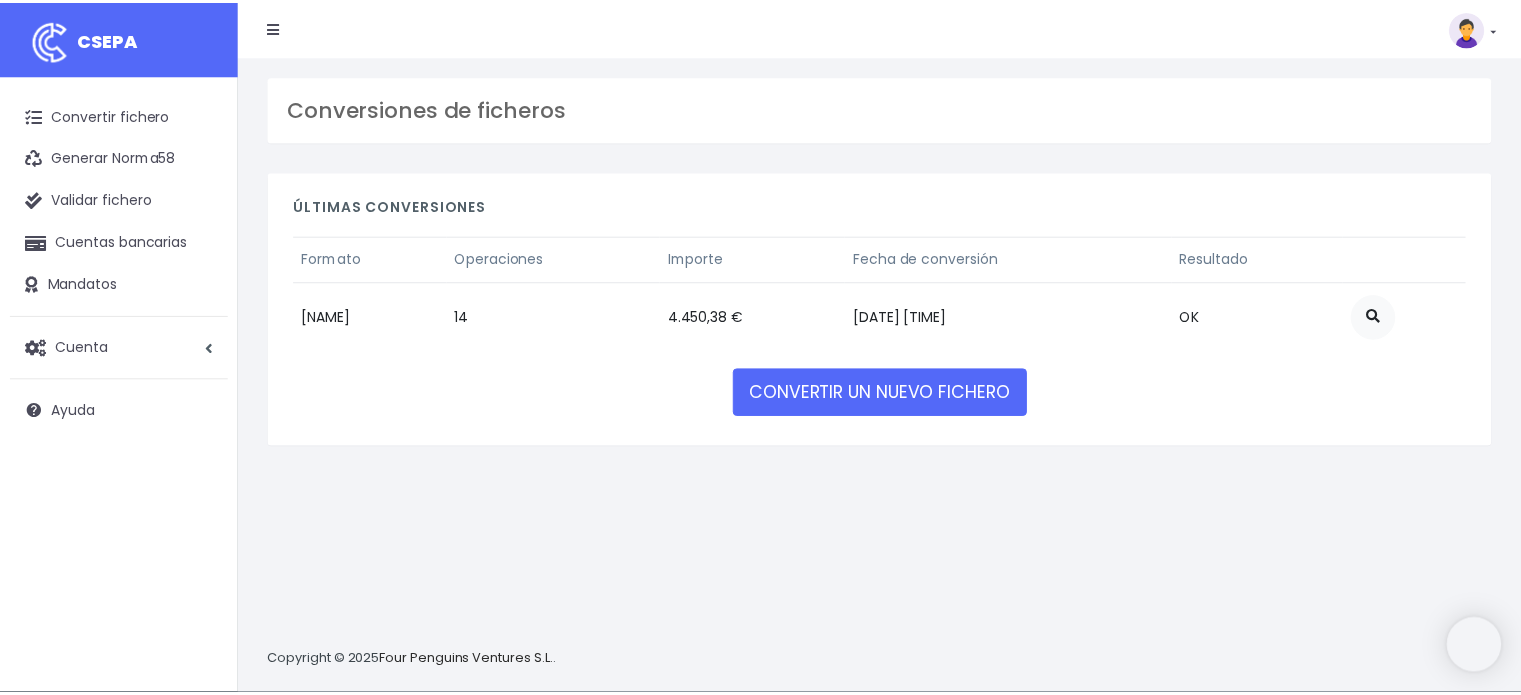 scroll, scrollTop: 0, scrollLeft: 0, axis: both 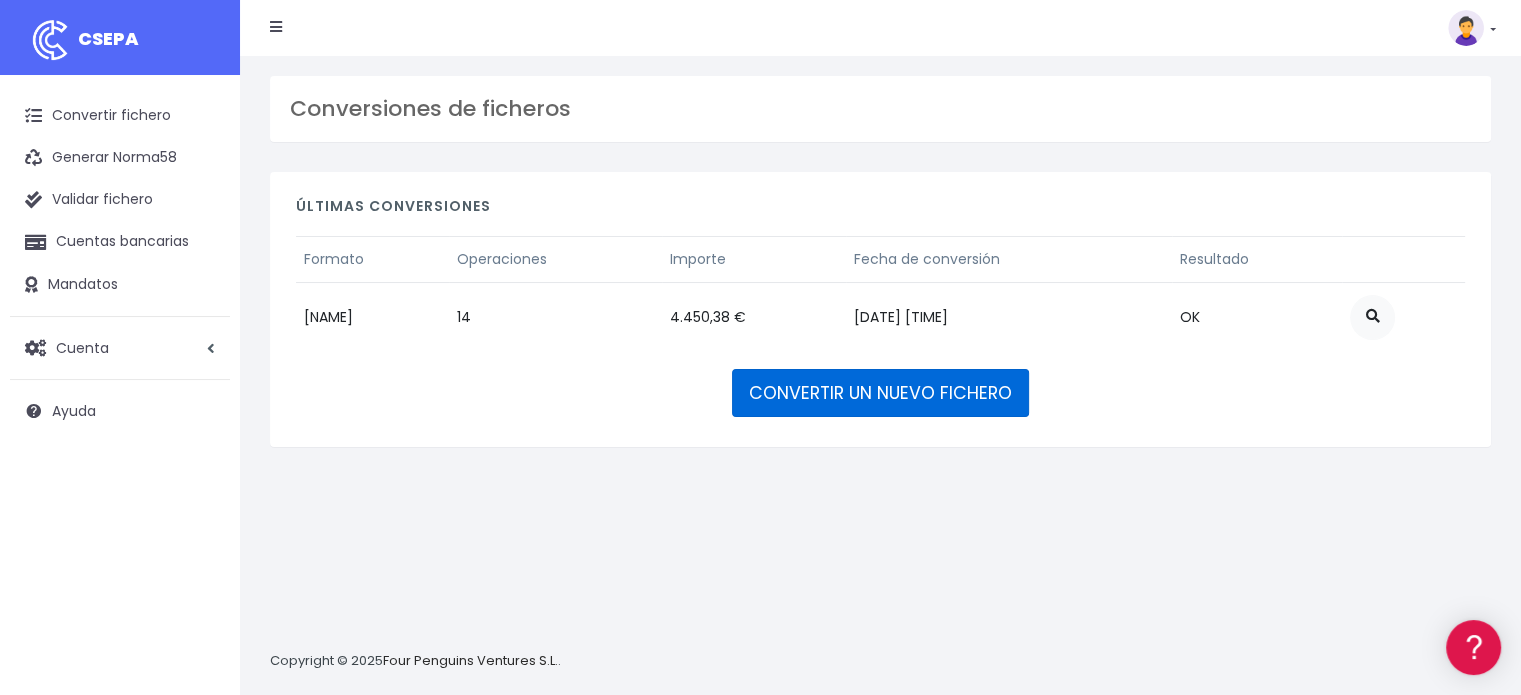 click on "CONVERTIR UN NUEVO FICHERO" at bounding box center (880, 393) 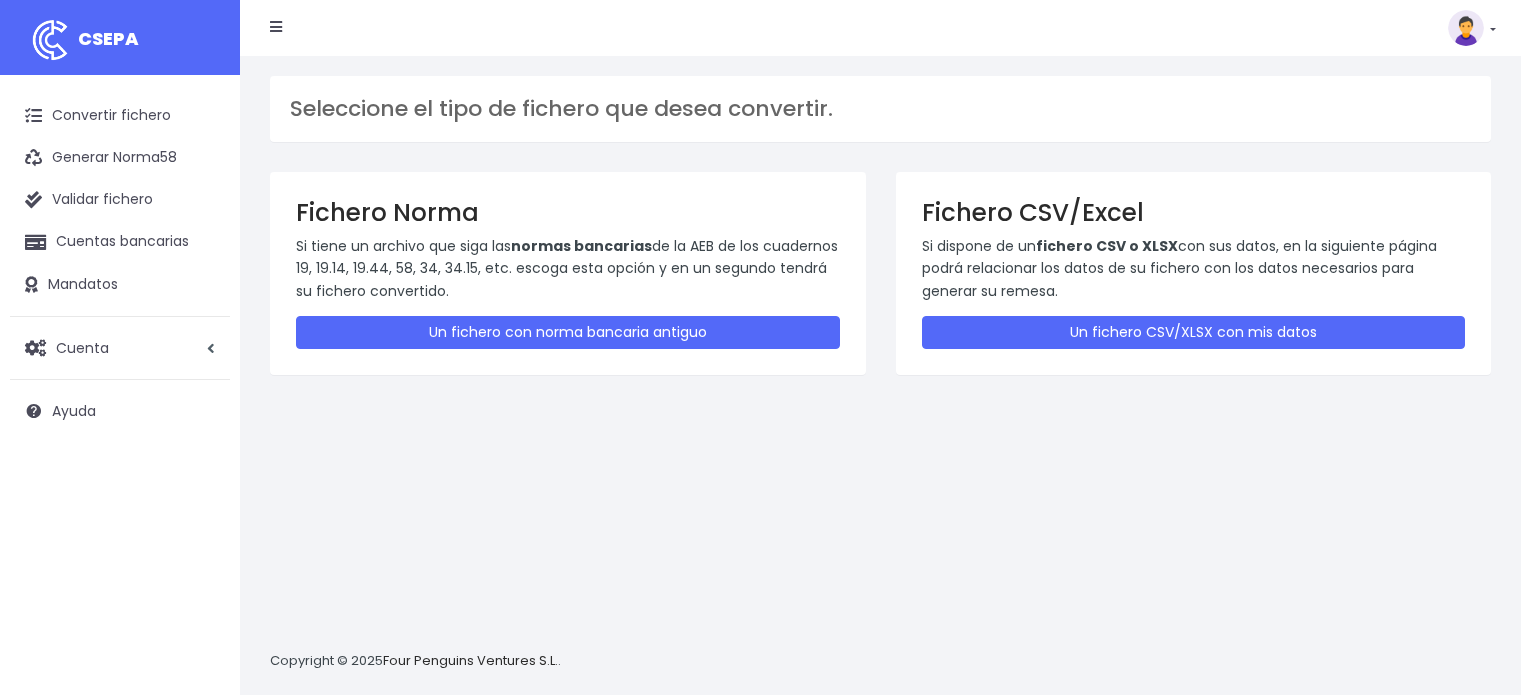 scroll, scrollTop: 0, scrollLeft: 0, axis: both 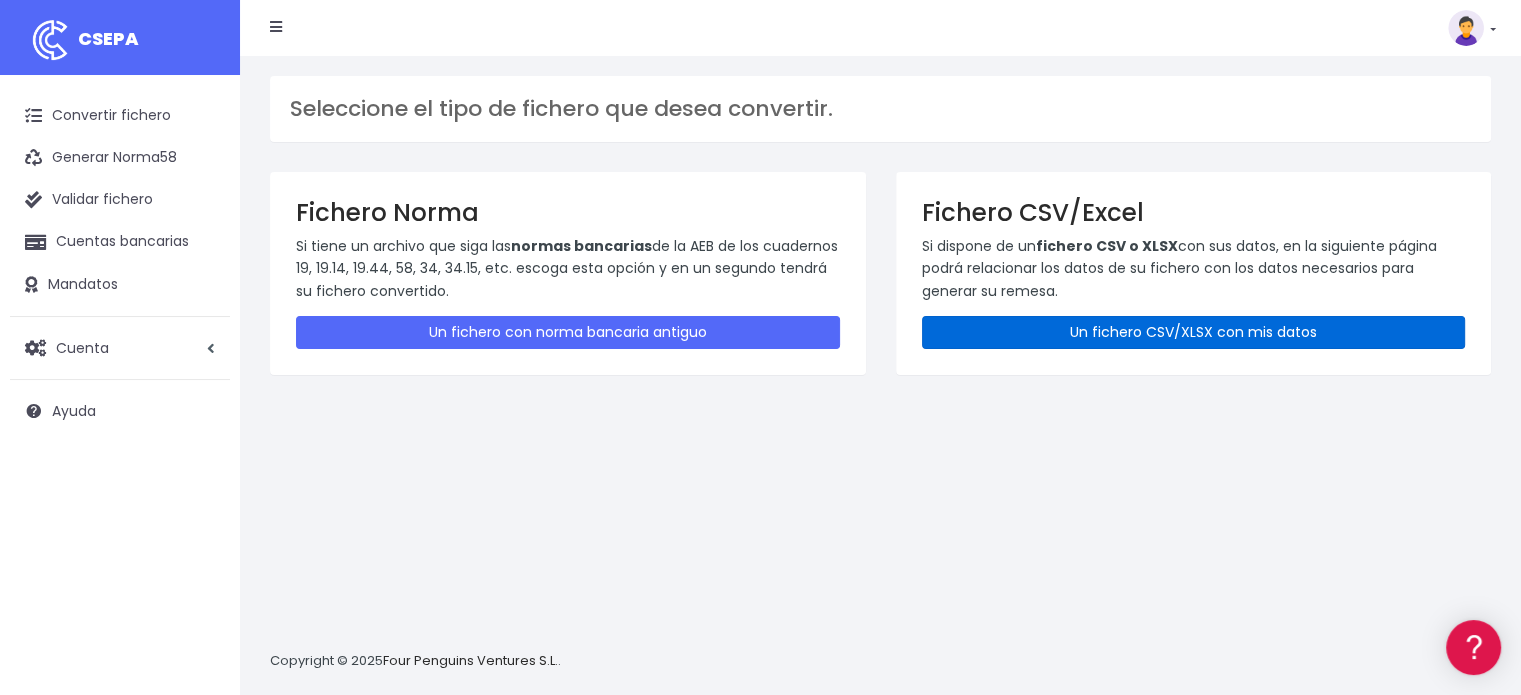 click on "Un fichero CSV/XLSX con mis datos" at bounding box center [1194, 332] 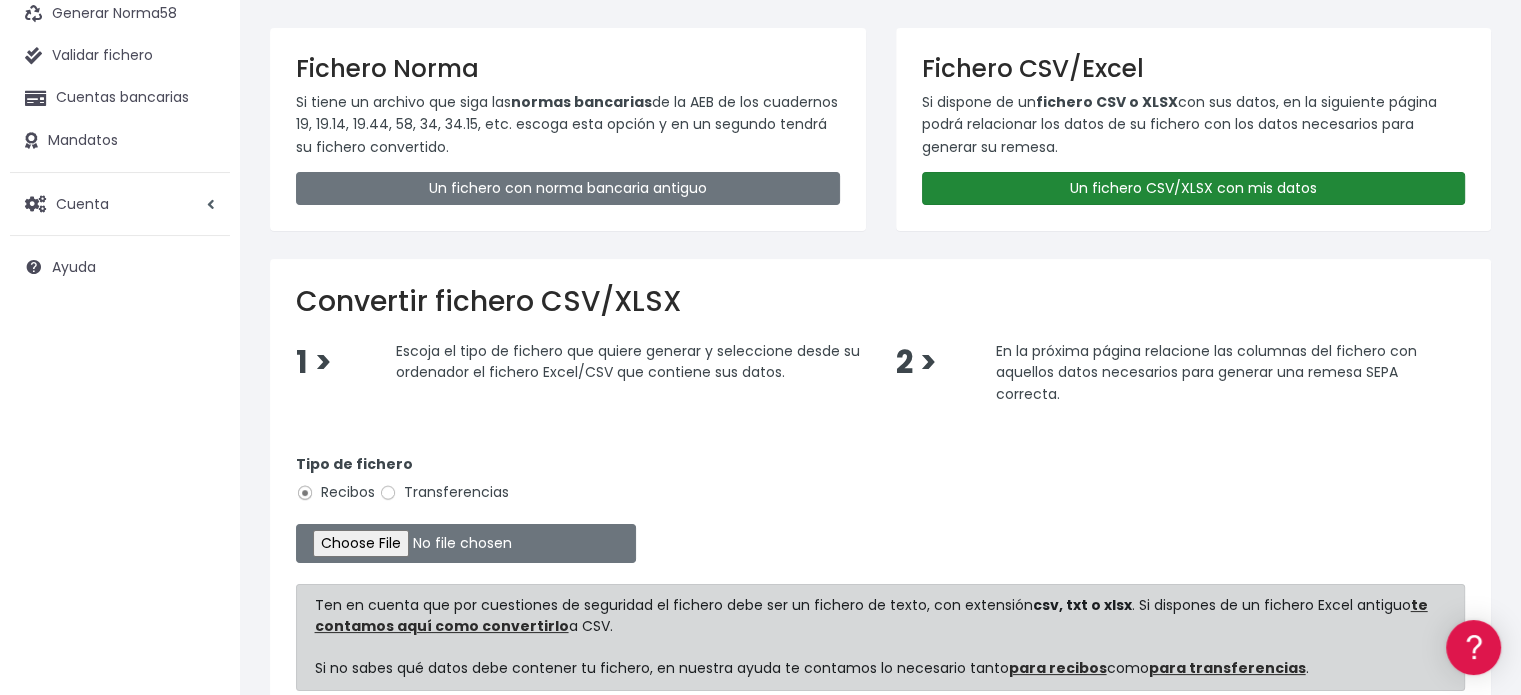 scroll, scrollTop: 332, scrollLeft: 0, axis: vertical 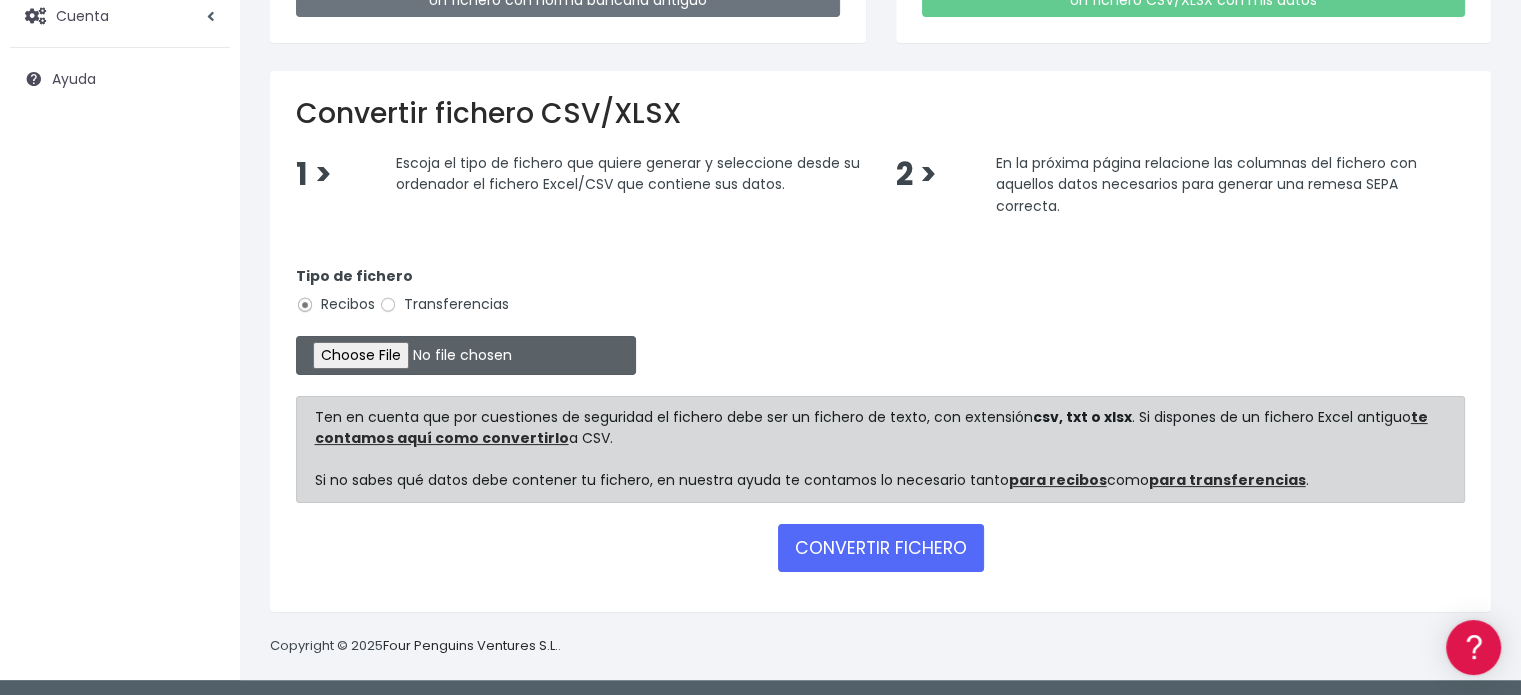 click at bounding box center [466, 355] 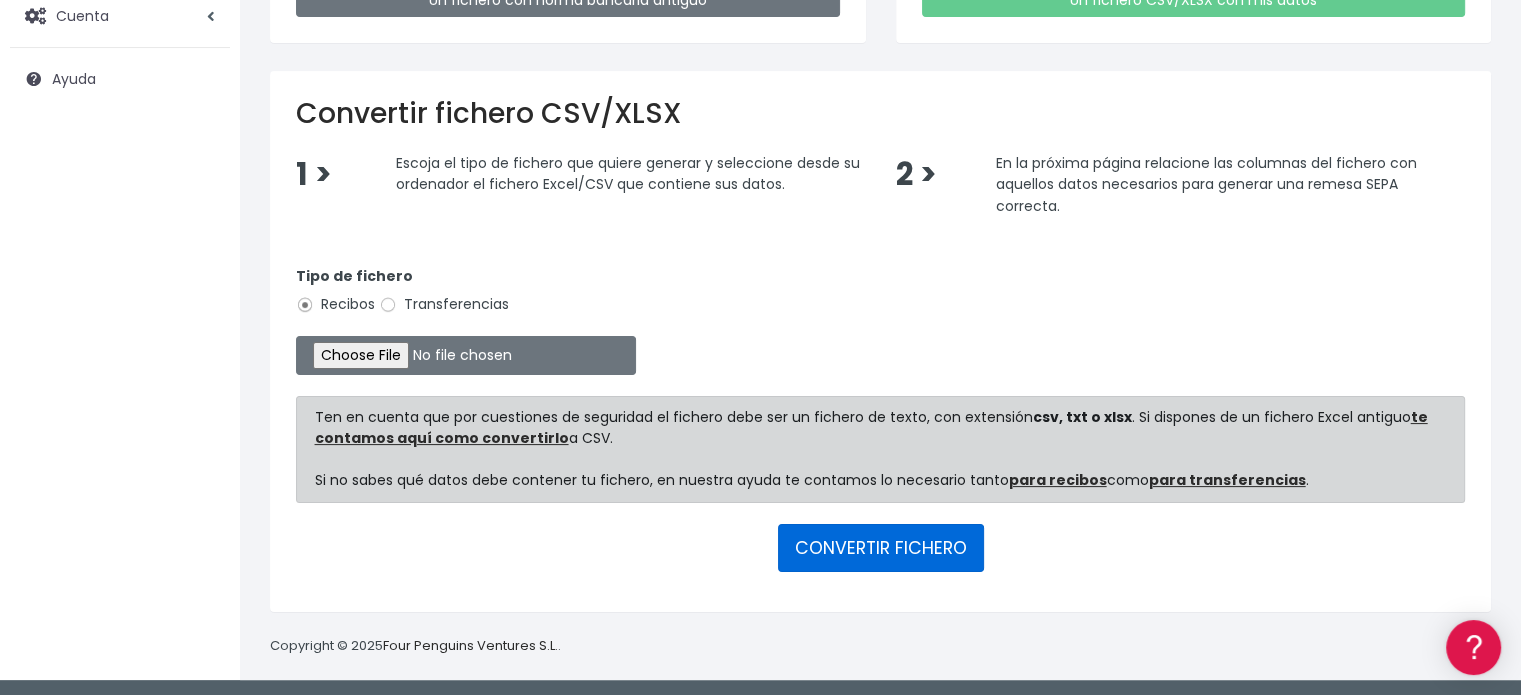 click on "CONVERTIR FICHERO" at bounding box center [881, 548] 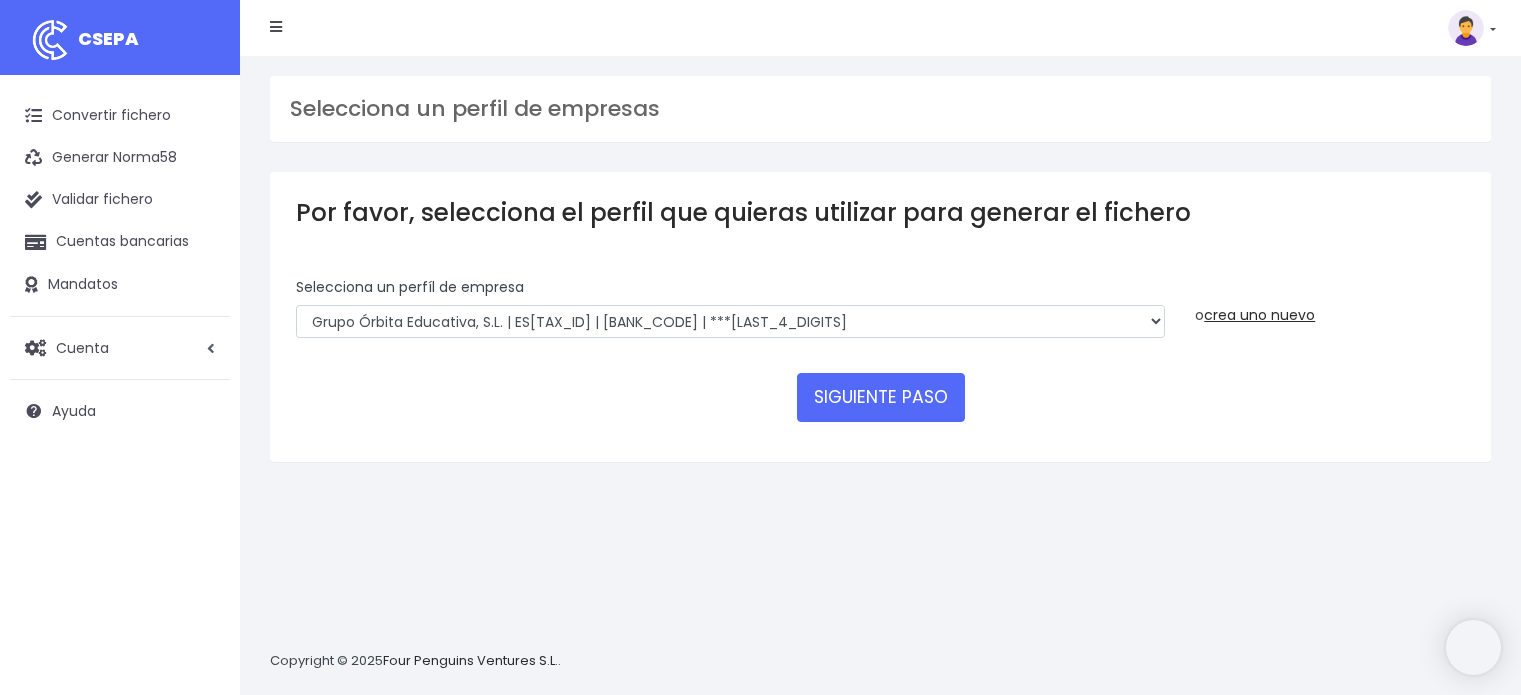 scroll, scrollTop: 0, scrollLeft: 0, axis: both 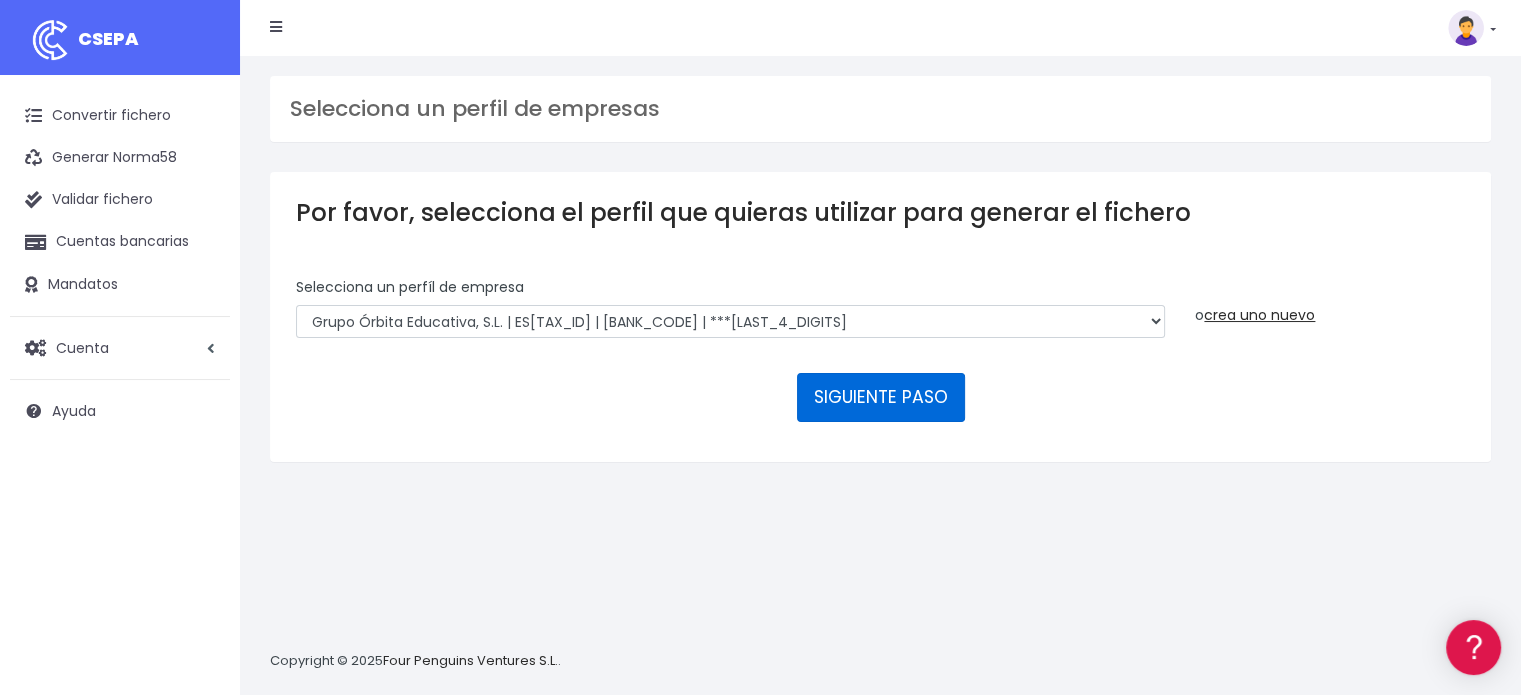 click on "SIGUIENTE PASO" at bounding box center [881, 397] 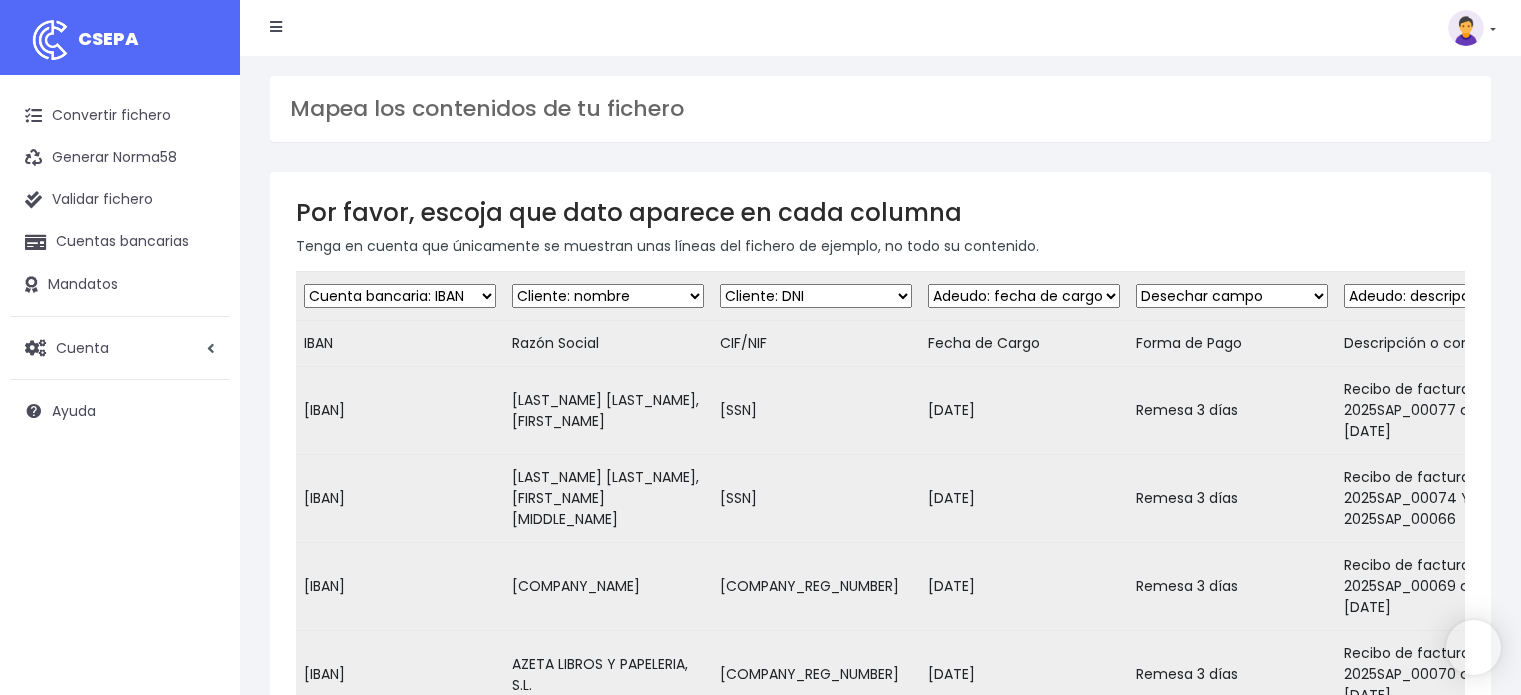 scroll, scrollTop: 0, scrollLeft: 0, axis: both 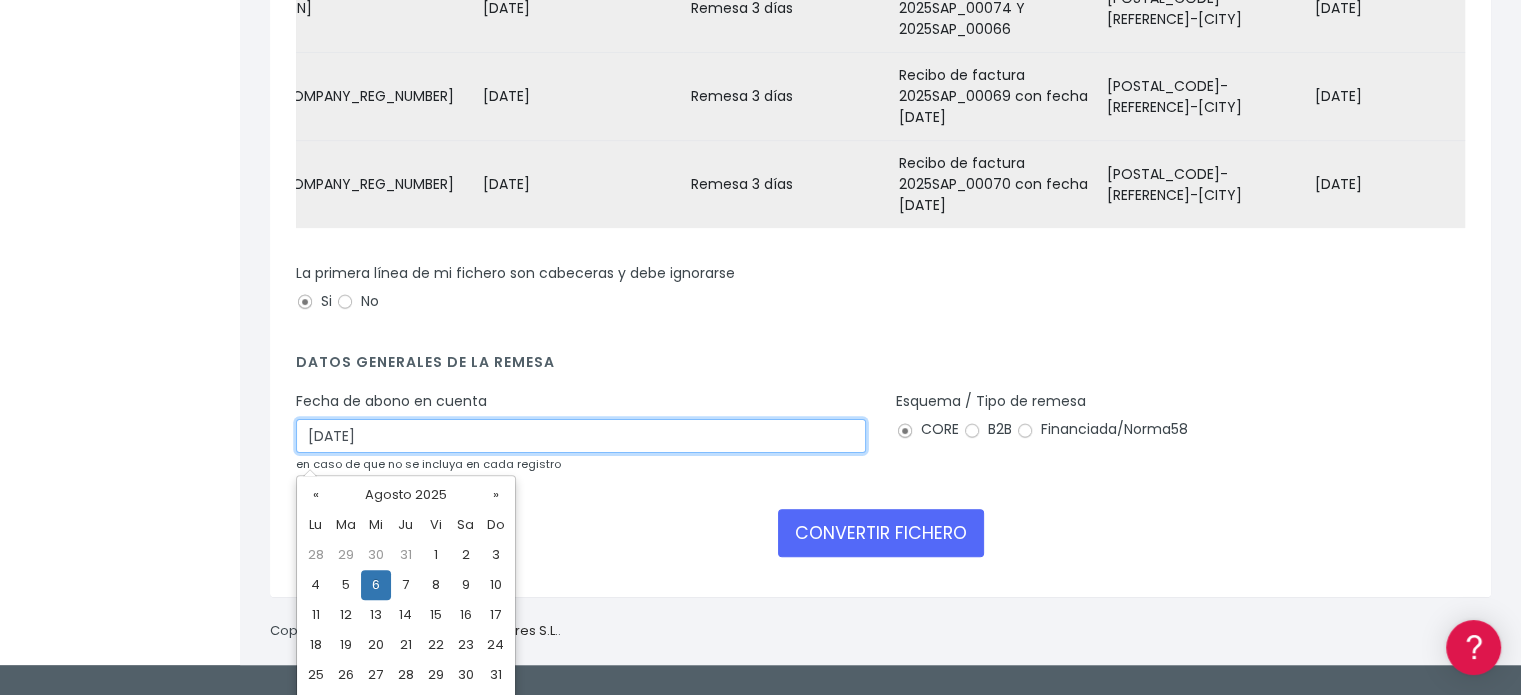 click on "[DATE]" at bounding box center [581, 436] 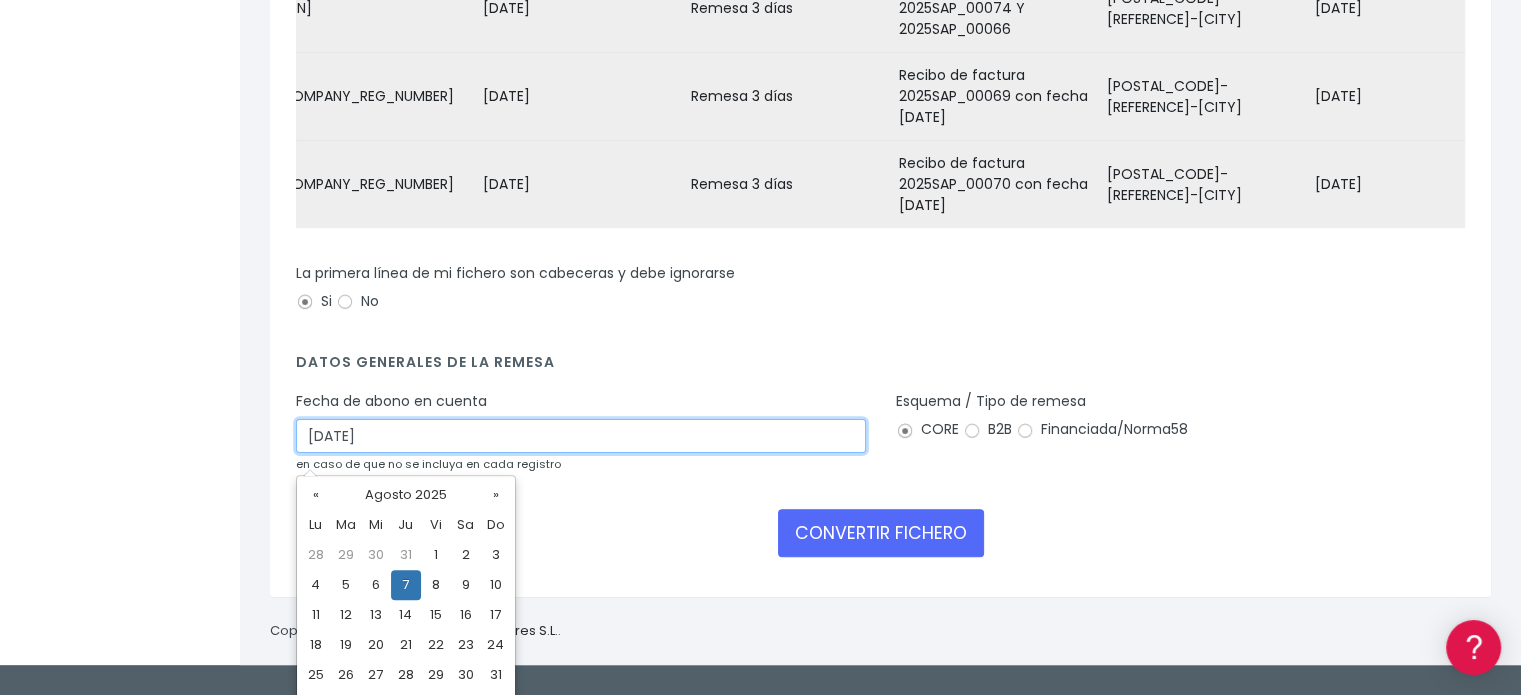 type on "[DATE]" 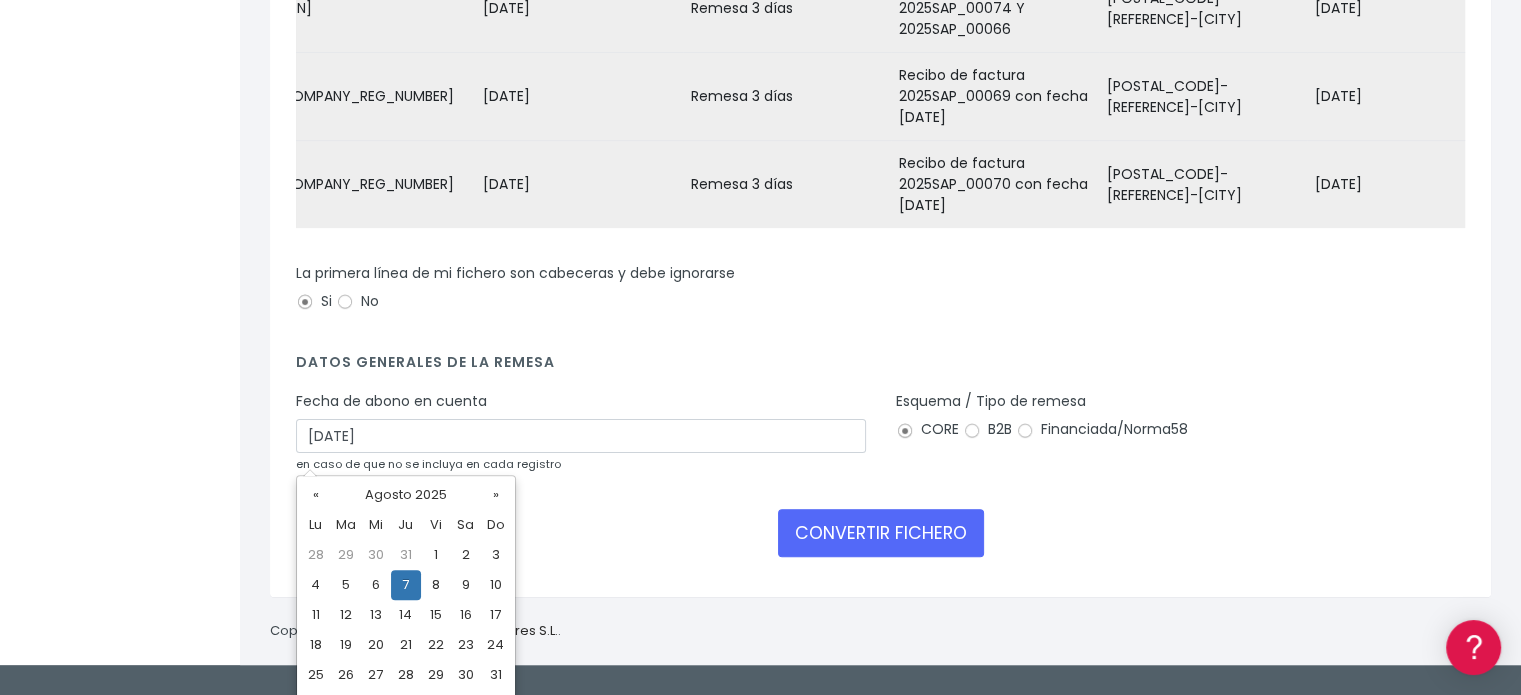 click on "Desechar campo
Cliente: [NAME]
Cliente: [SSN]
Cliente: [EMAIL]
Cliente: [ADDRESS]
Cliente: [REFERENCE]
Cuenta bancaria: [BIC]
Cuenta bancaria: [IBAN]
Cuenta bancaria: [CC]
Mandato: [REFERENCE]
Mandato: [DATE]
Adeudo: [REFERENCE]
Adeudo: [AMOUNT]
Adeudo: [DATE]
Adeudo: [DESCRIPTION]
Desechar campo
Cliente: [NAME]
Cliente: [SSN]
Cliente: [EMAIL]
Cliente: [ADDRESS]
Cliente: [REFERENCE]
Cuenta bancaria: [BIC]
Cuenta bancaria: [IBAN]
Cuenta bancaria: [CC]
Mandato: [REFERENCE]
Mandato: [DATE]
Adeudo: [REFERENCE]
Adeudo: [AMOUNT]
Adeudo: [DATE]
Adeudo: [DESCRIPTION]
Desechar campo
Cliente: [NAME]
Cliente: [SSN]
Cliente: [EMAIL]
Cliente: [ADDRESS]" at bounding box center [880, 176] 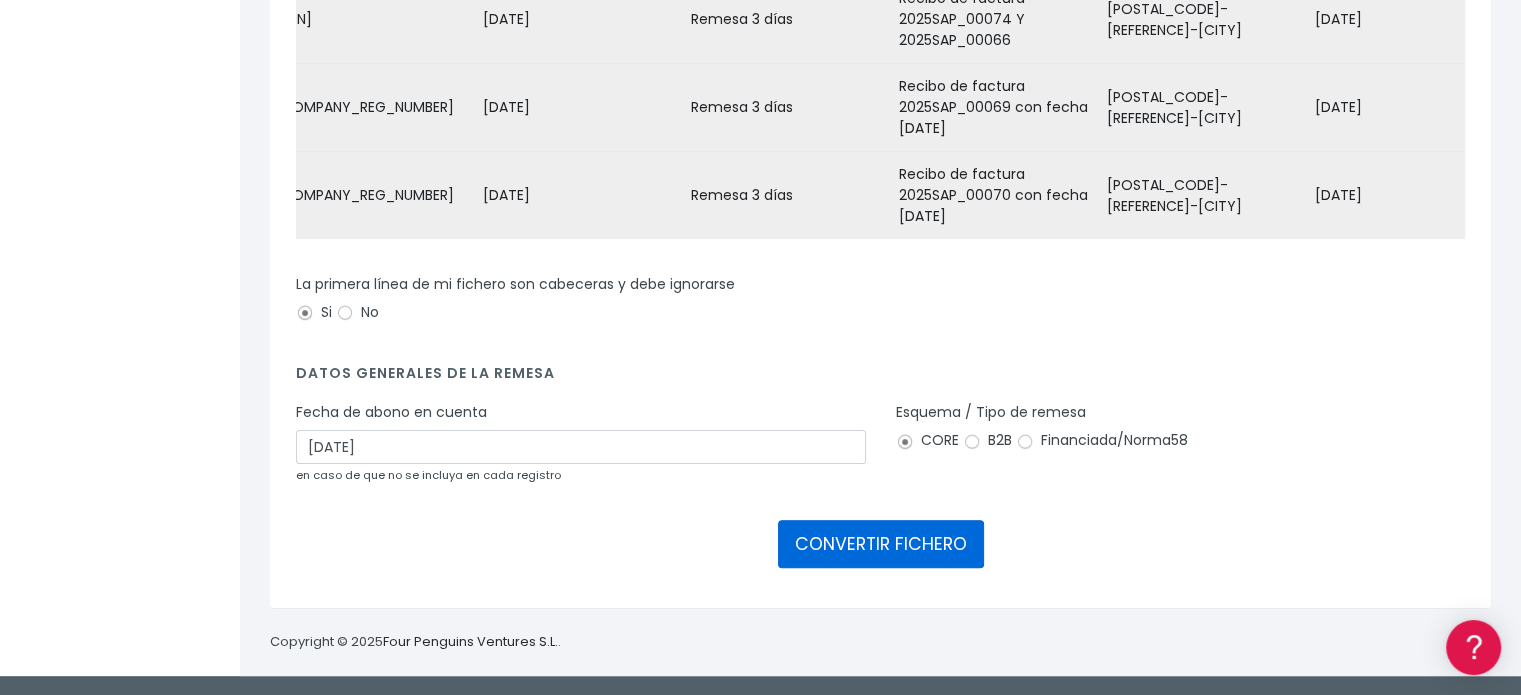 click on "CONVERTIR FICHERO" at bounding box center [881, 544] 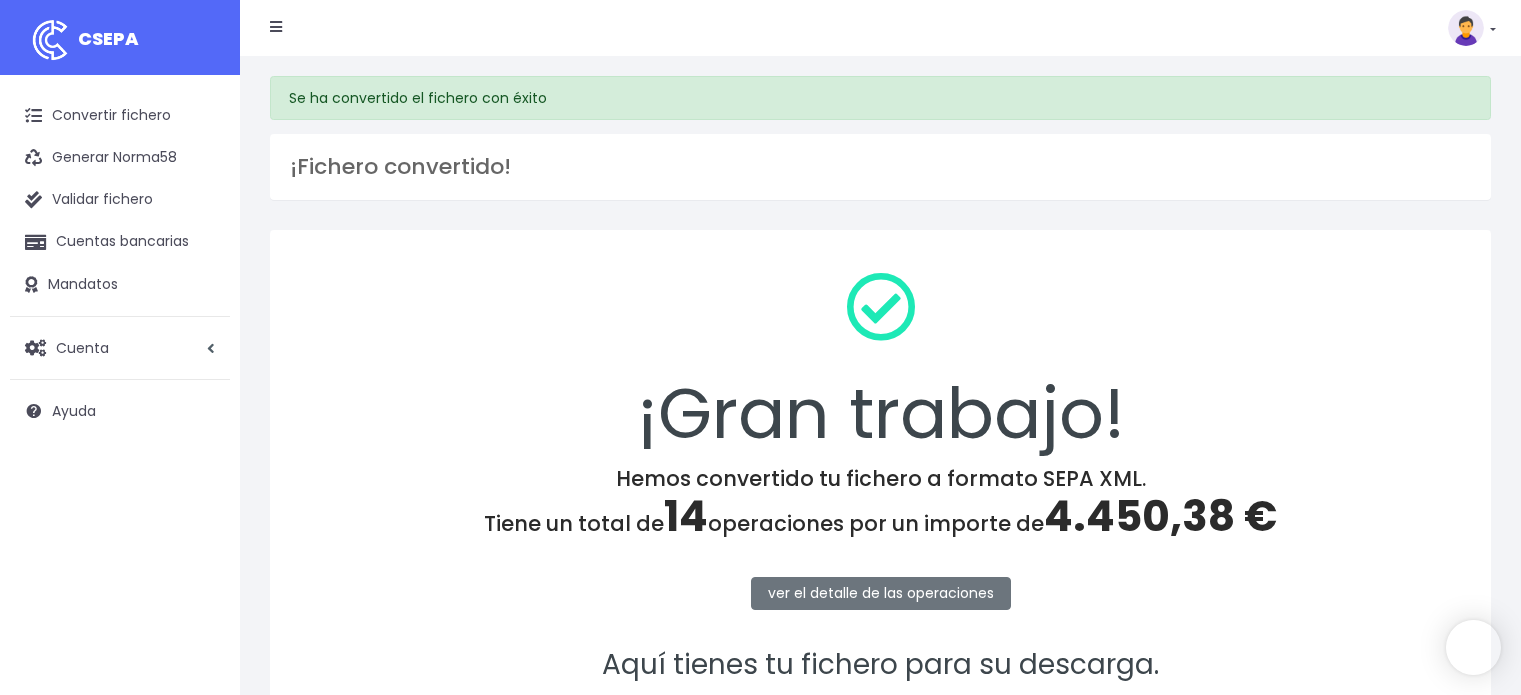 scroll, scrollTop: 0, scrollLeft: 0, axis: both 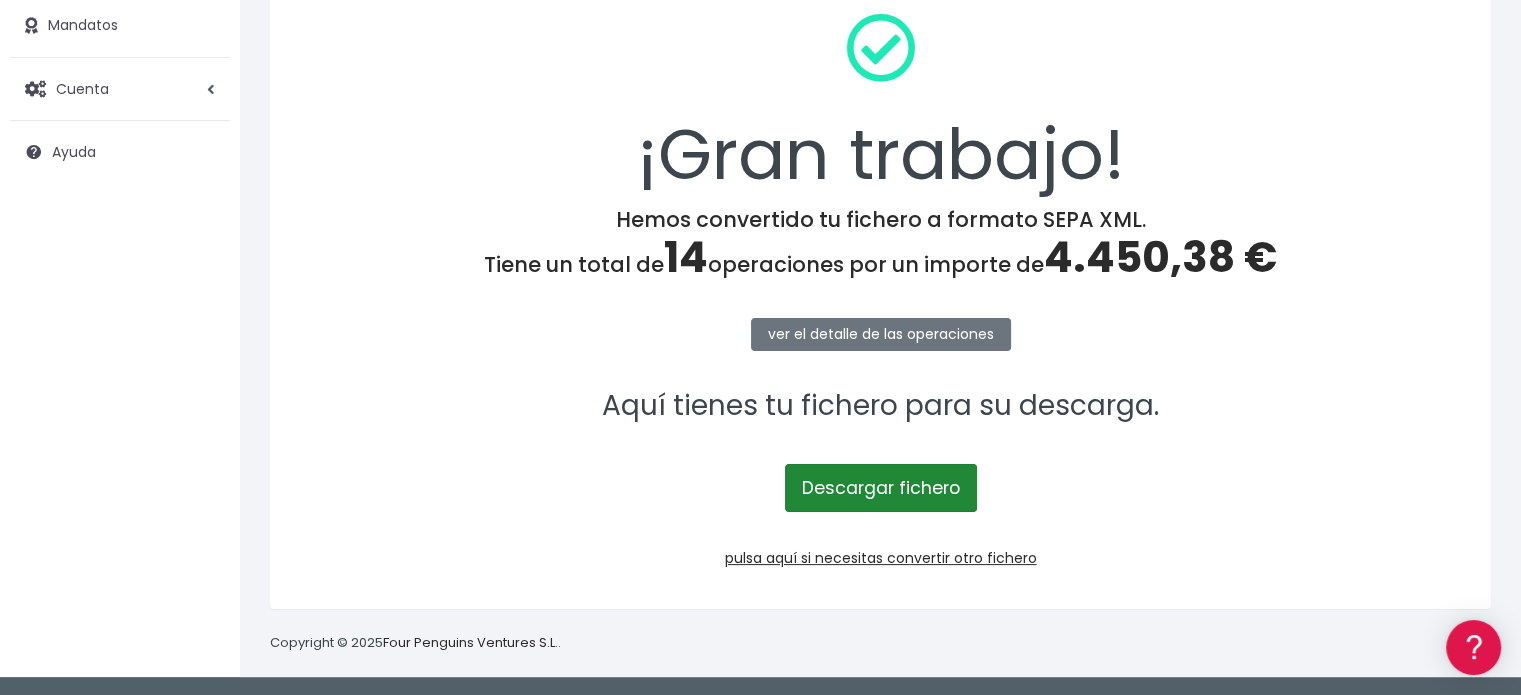 click on "Descargar fichero" at bounding box center [881, 488] 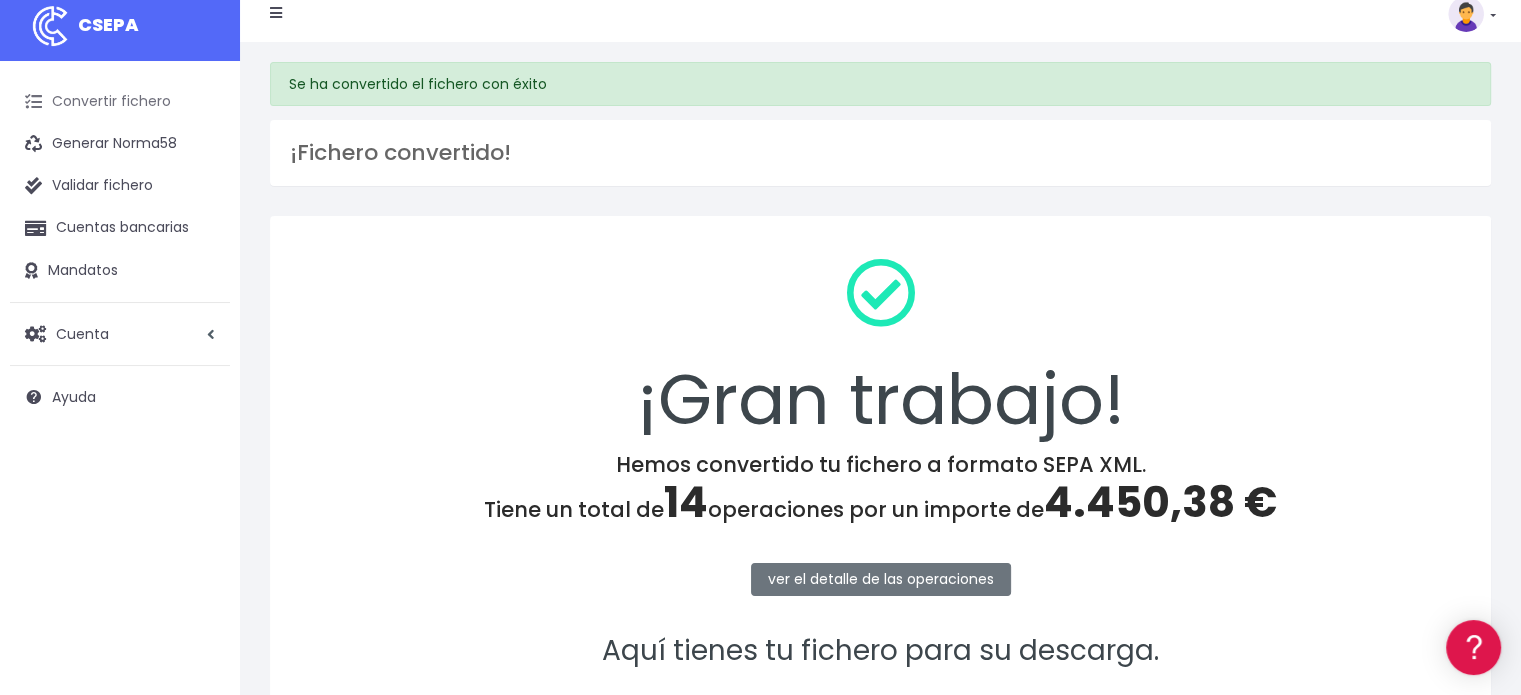 scroll, scrollTop: 0, scrollLeft: 0, axis: both 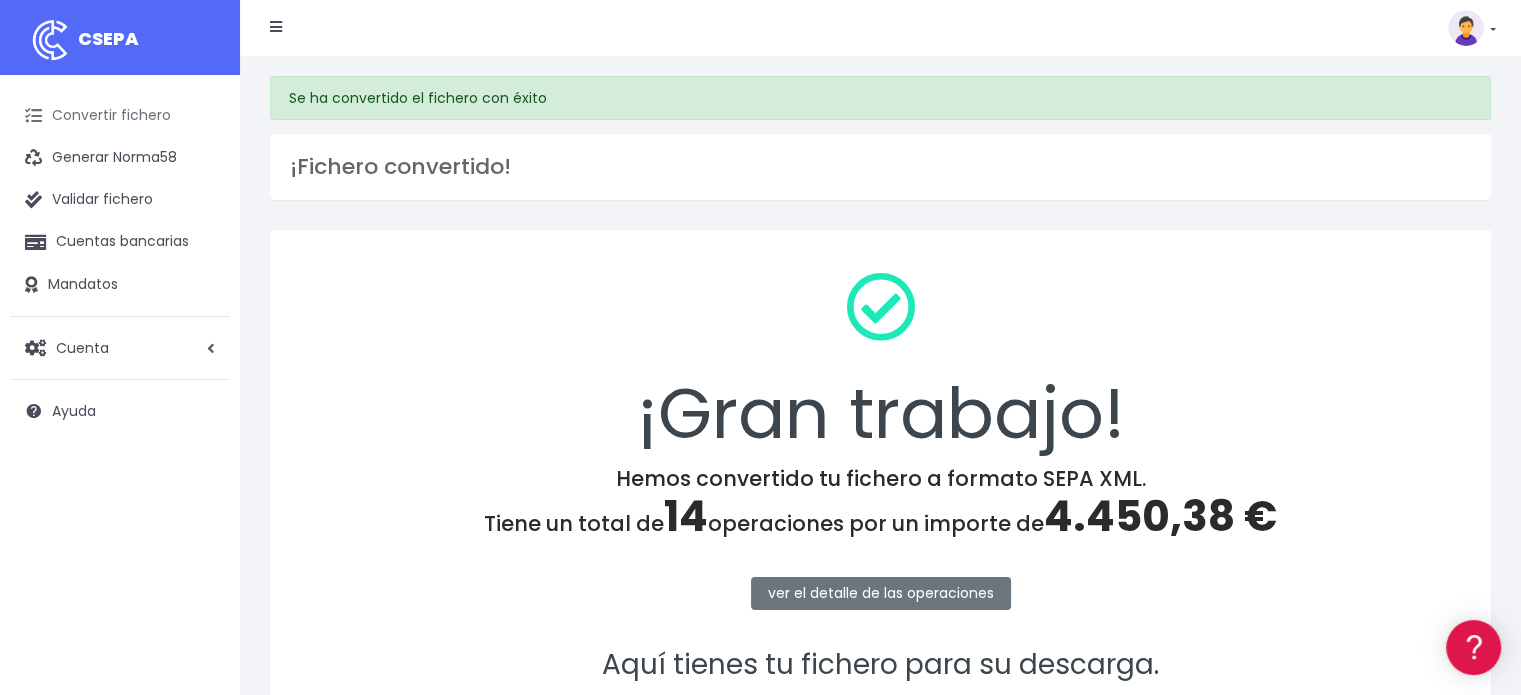 click on "Convertir fichero" at bounding box center [120, 116] 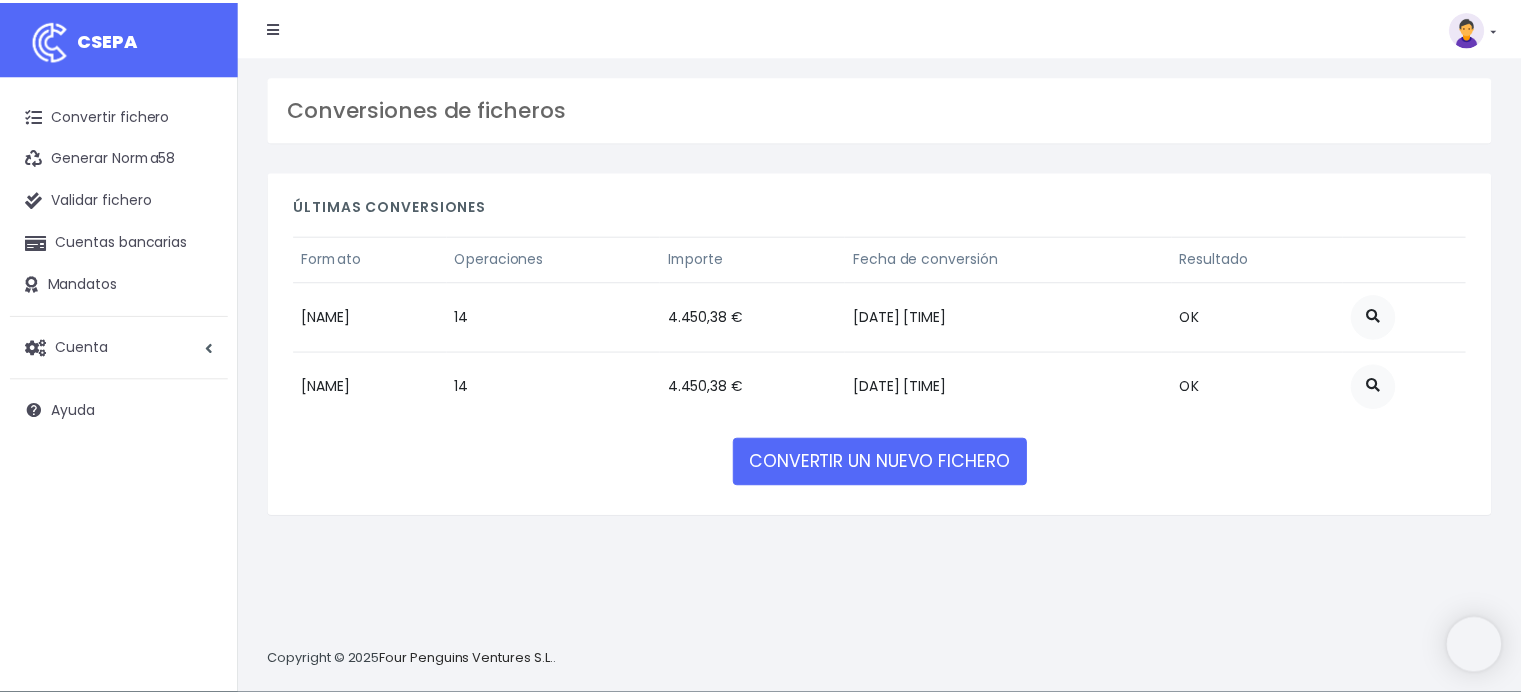 scroll, scrollTop: 0, scrollLeft: 0, axis: both 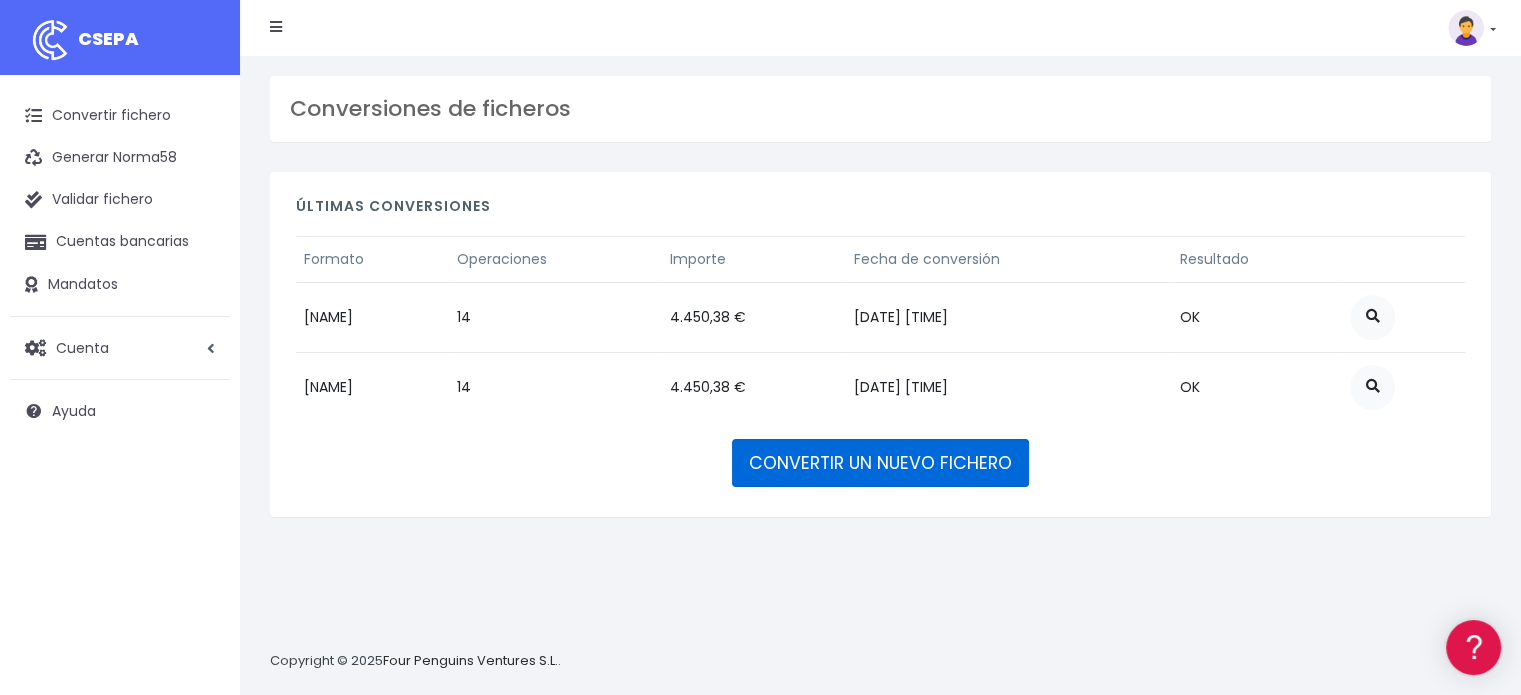 click on "CONVERTIR UN NUEVO FICHERO" at bounding box center (880, 463) 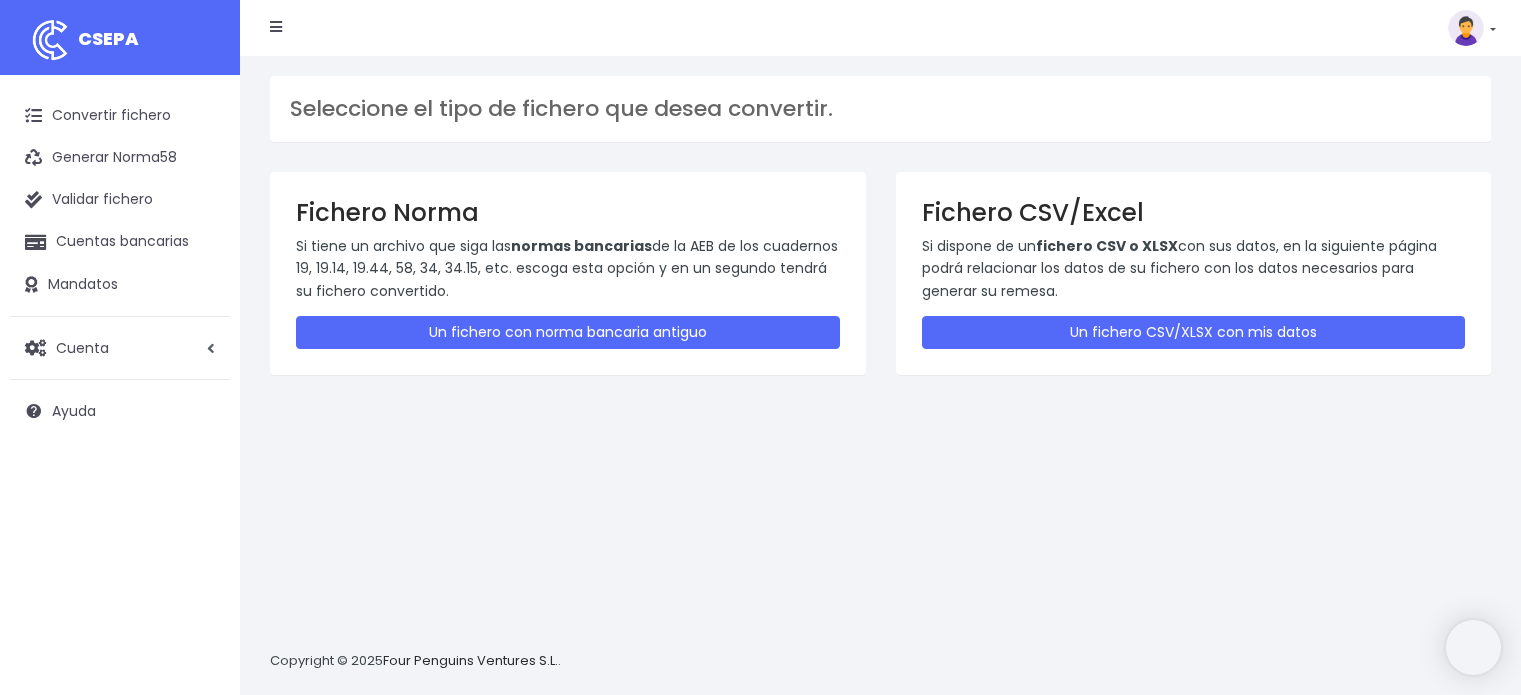 scroll, scrollTop: 0, scrollLeft: 0, axis: both 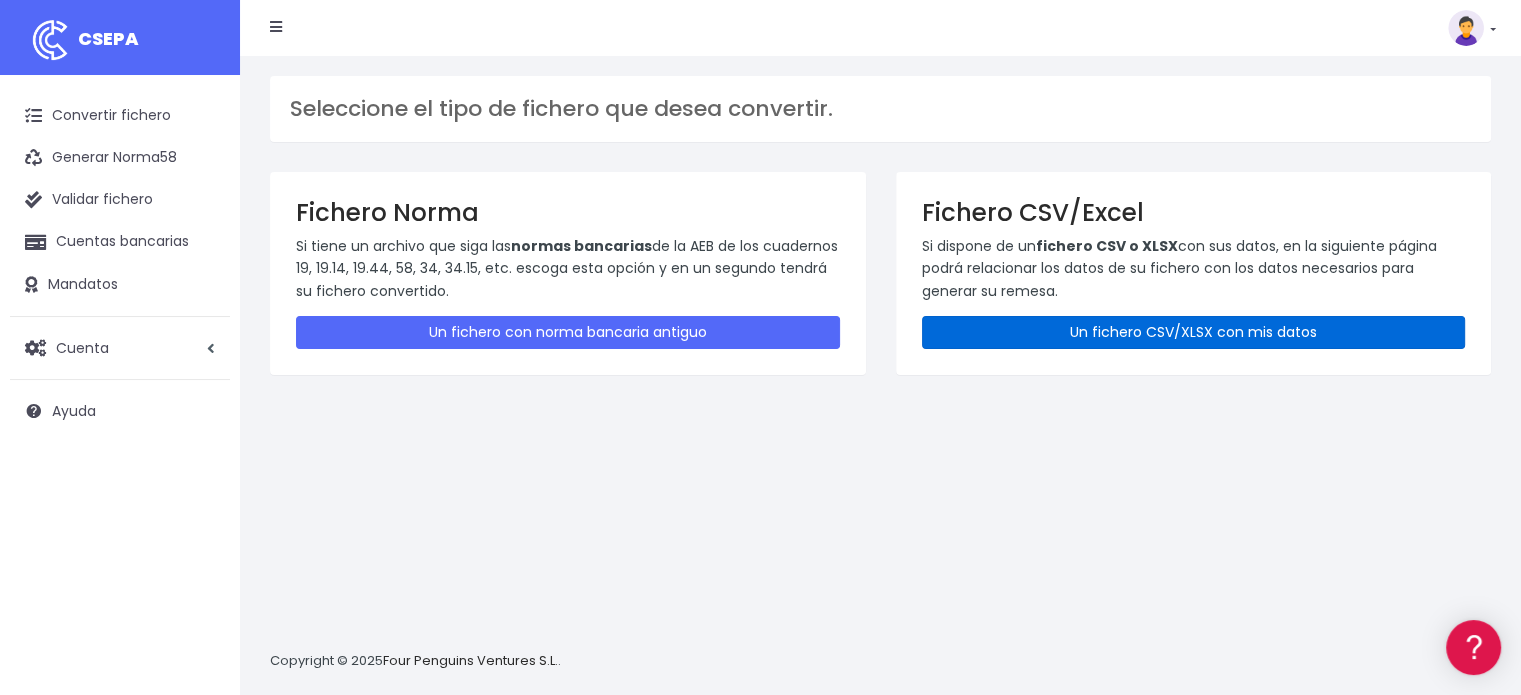 click on "Un fichero CSV/XLSX con mis datos" at bounding box center [1194, 332] 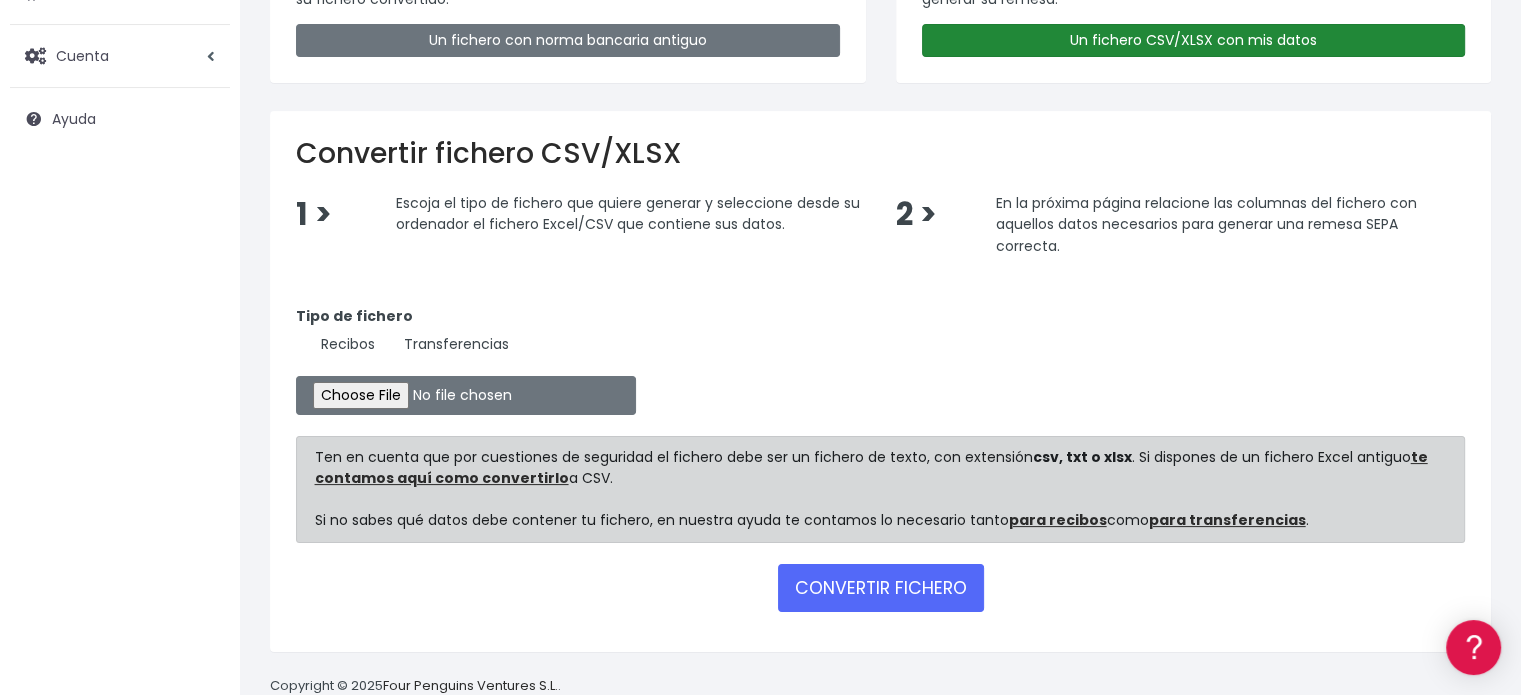 scroll, scrollTop: 332, scrollLeft: 0, axis: vertical 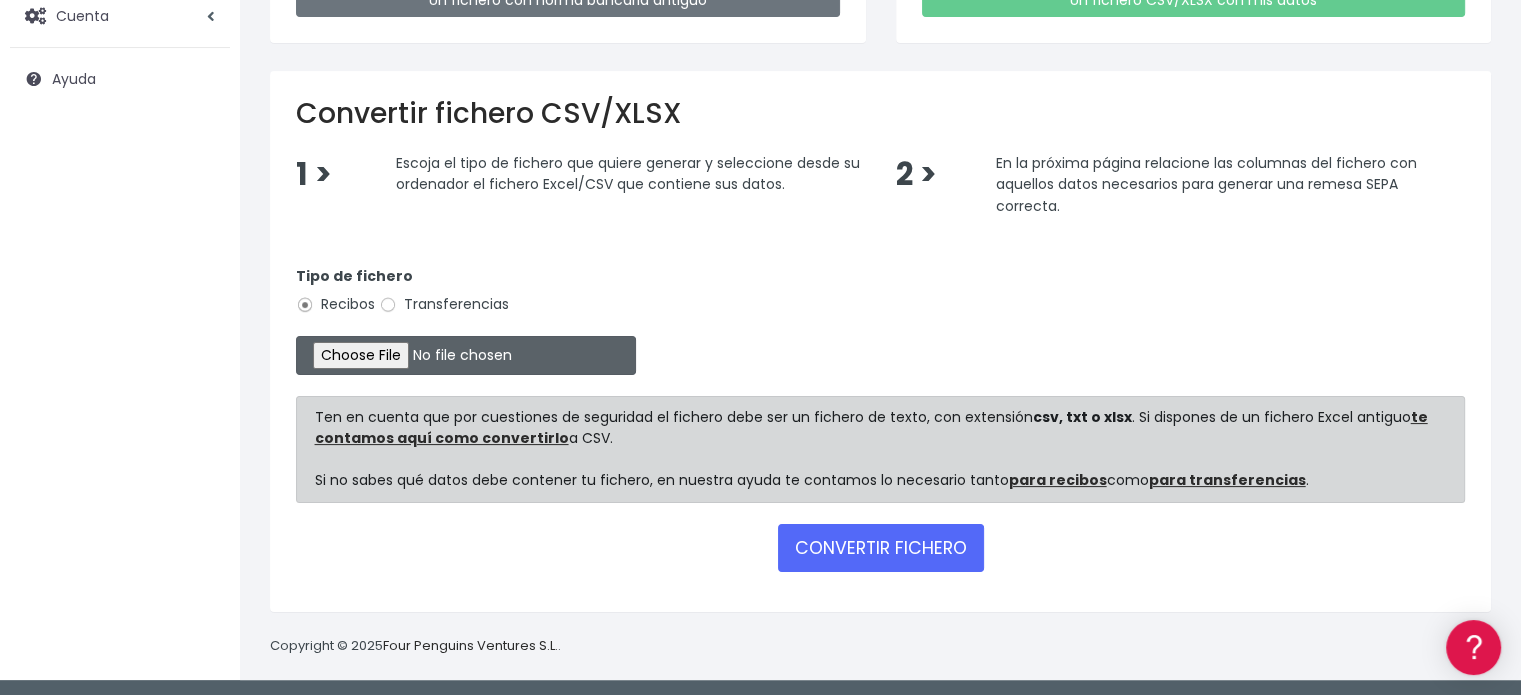 click at bounding box center [466, 355] 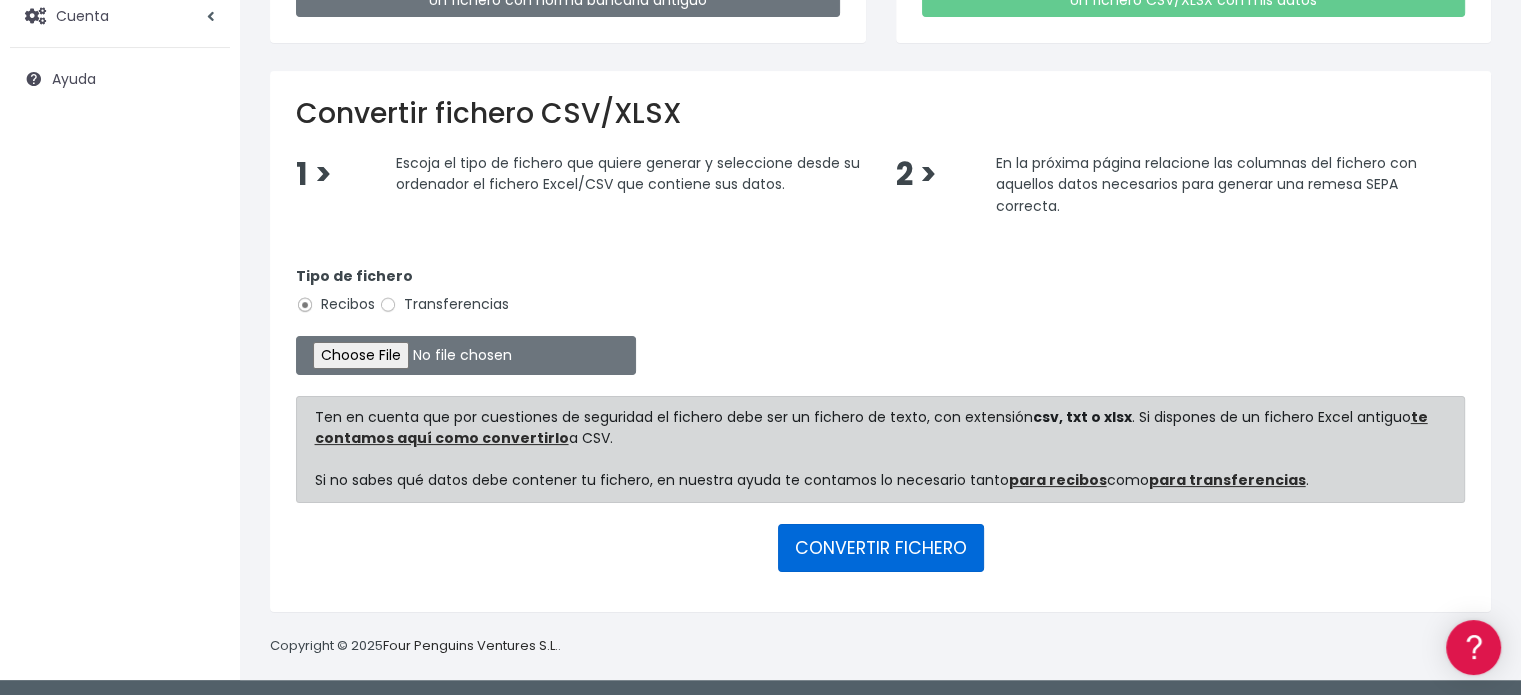 click on "CONVERTIR FICHERO" at bounding box center (881, 548) 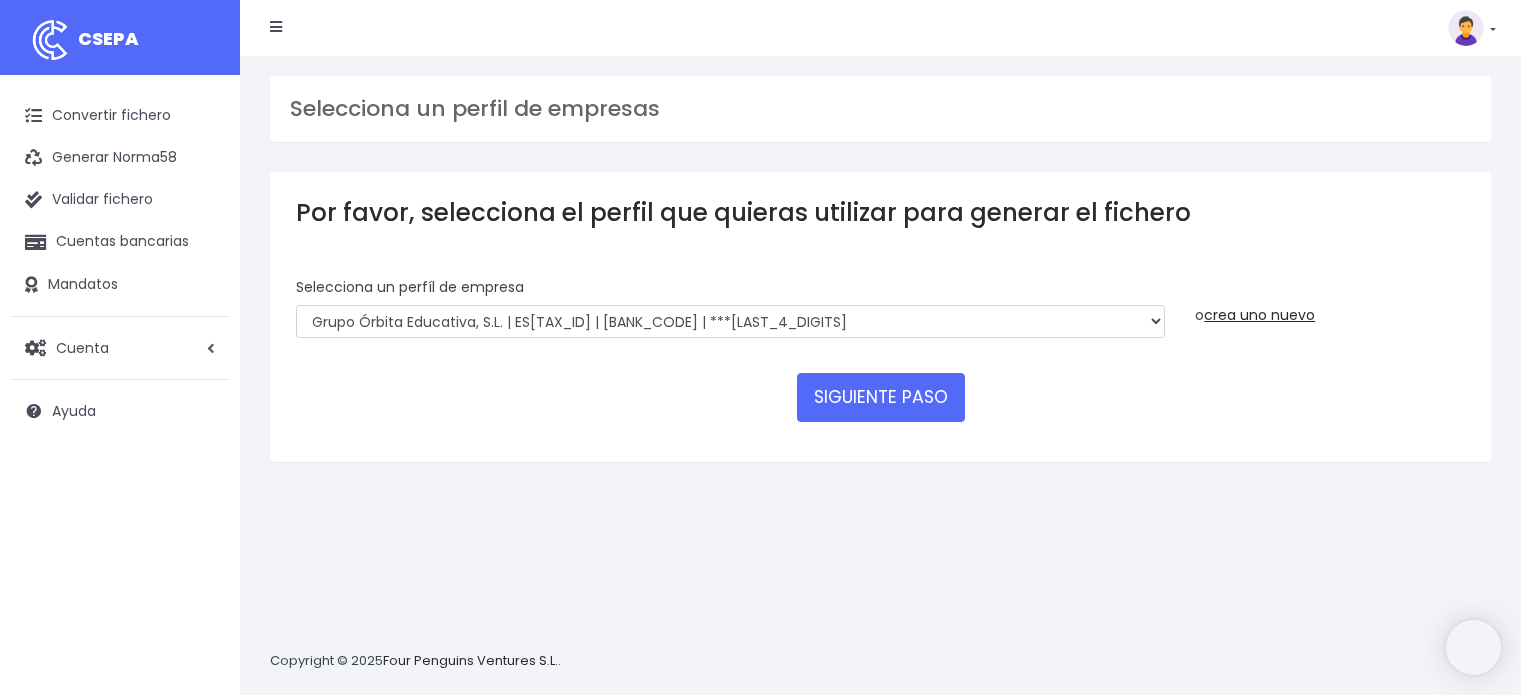 scroll, scrollTop: 0, scrollLeft: 0, axis: both 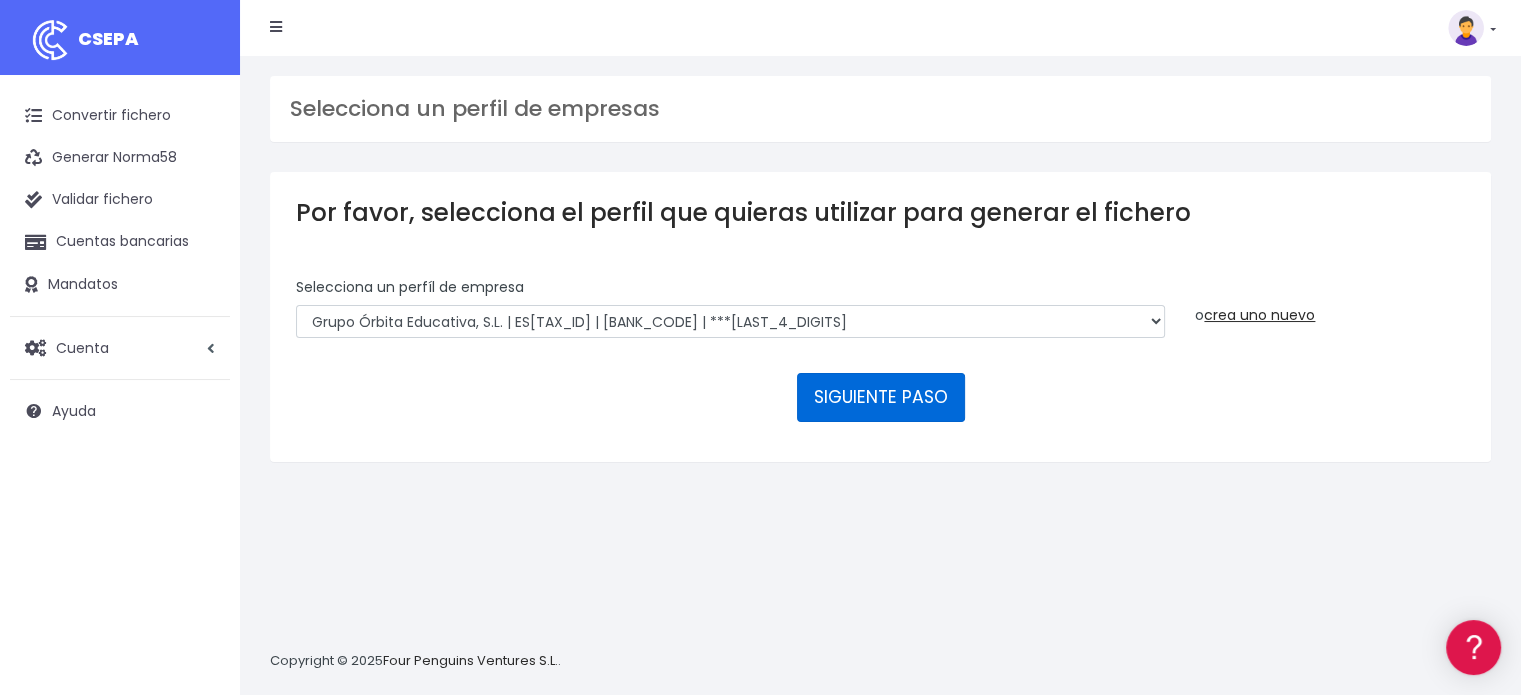 click on "SIGUIENTE PASO" at bounding box center (881, 397) 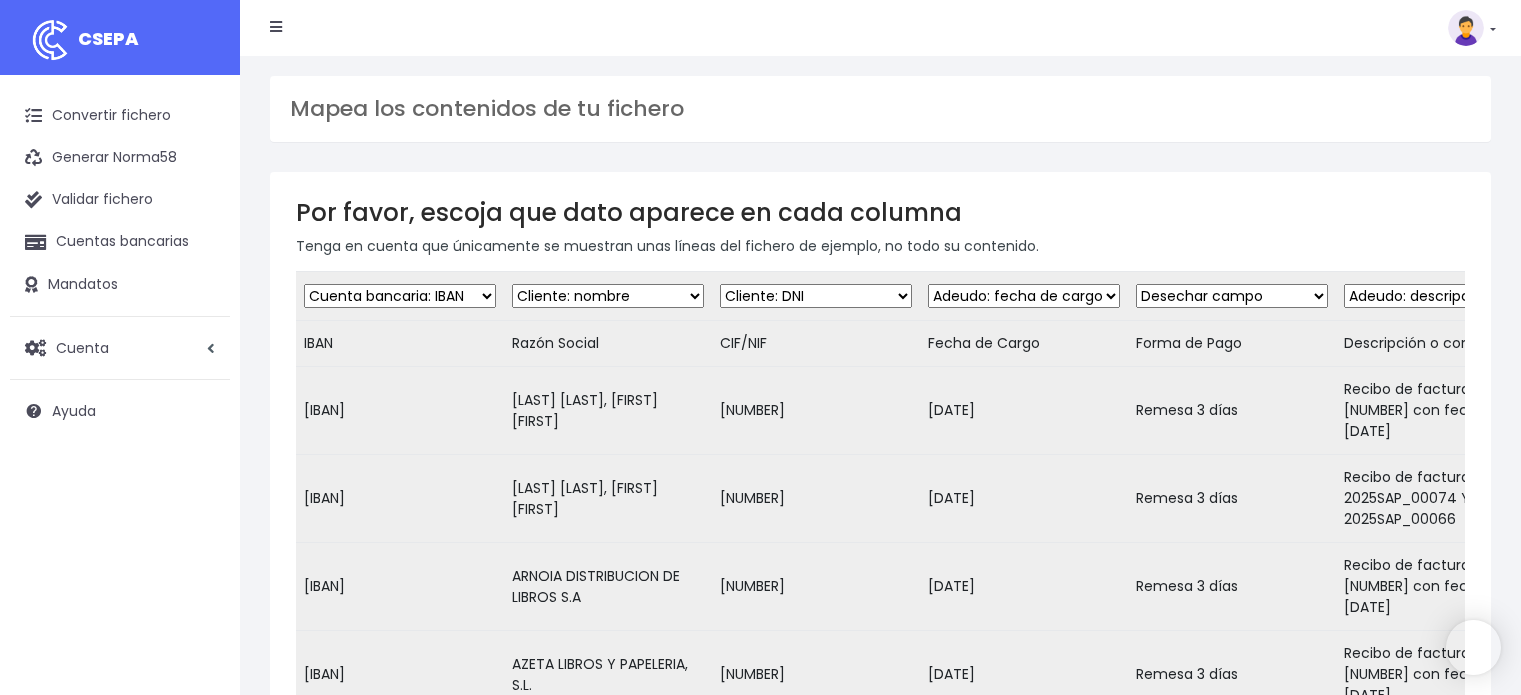 scroll, scrollTop: 0, scrollLeft: 0, axis: both 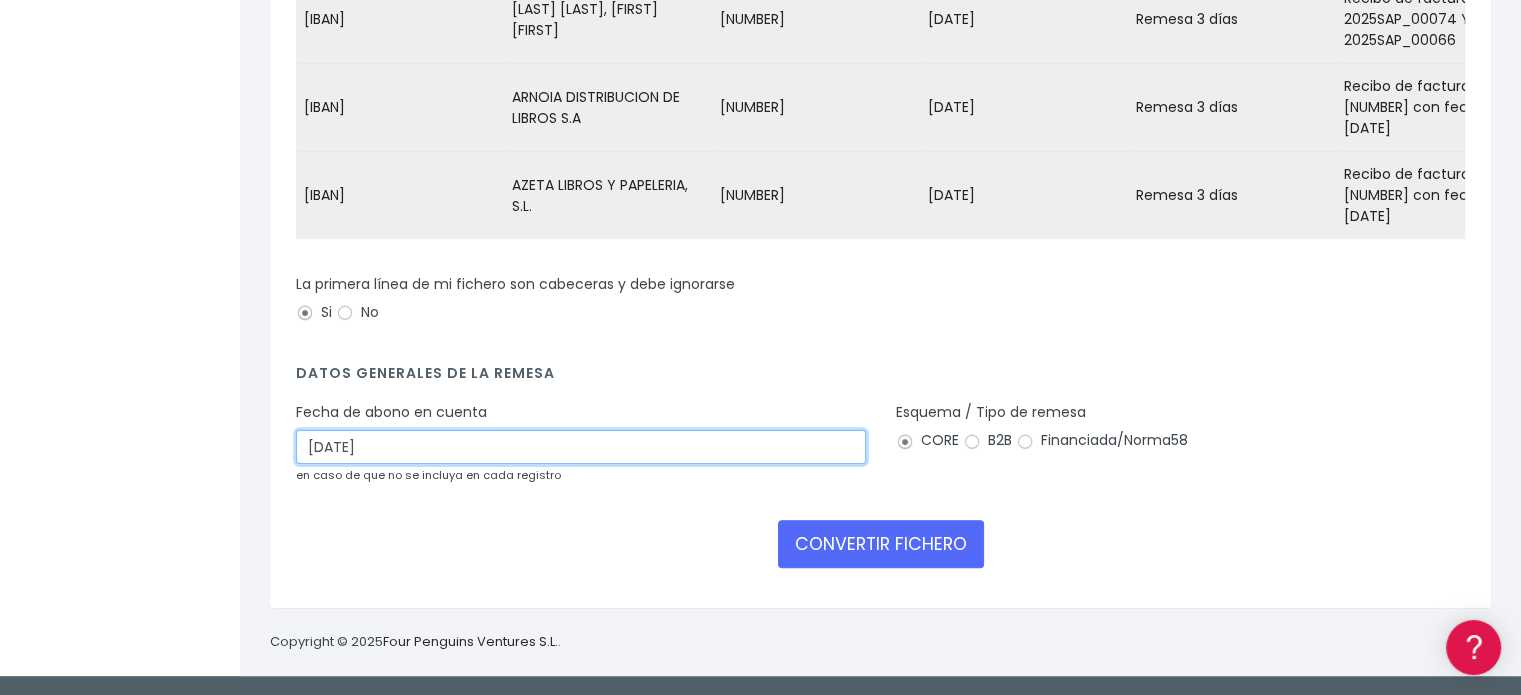 click on "06/08/2025" at bounding box center (581, 447) 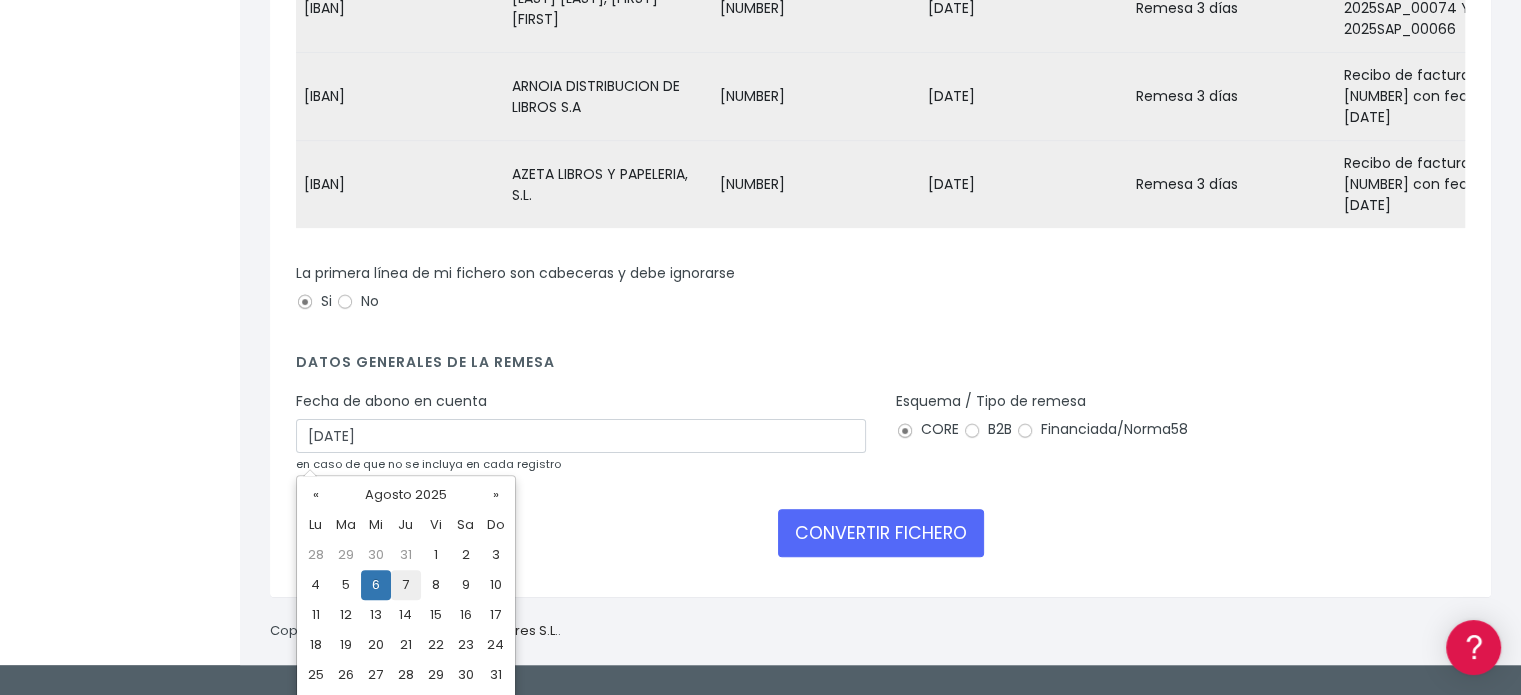 click on "7" at bounding box center (406, 585) 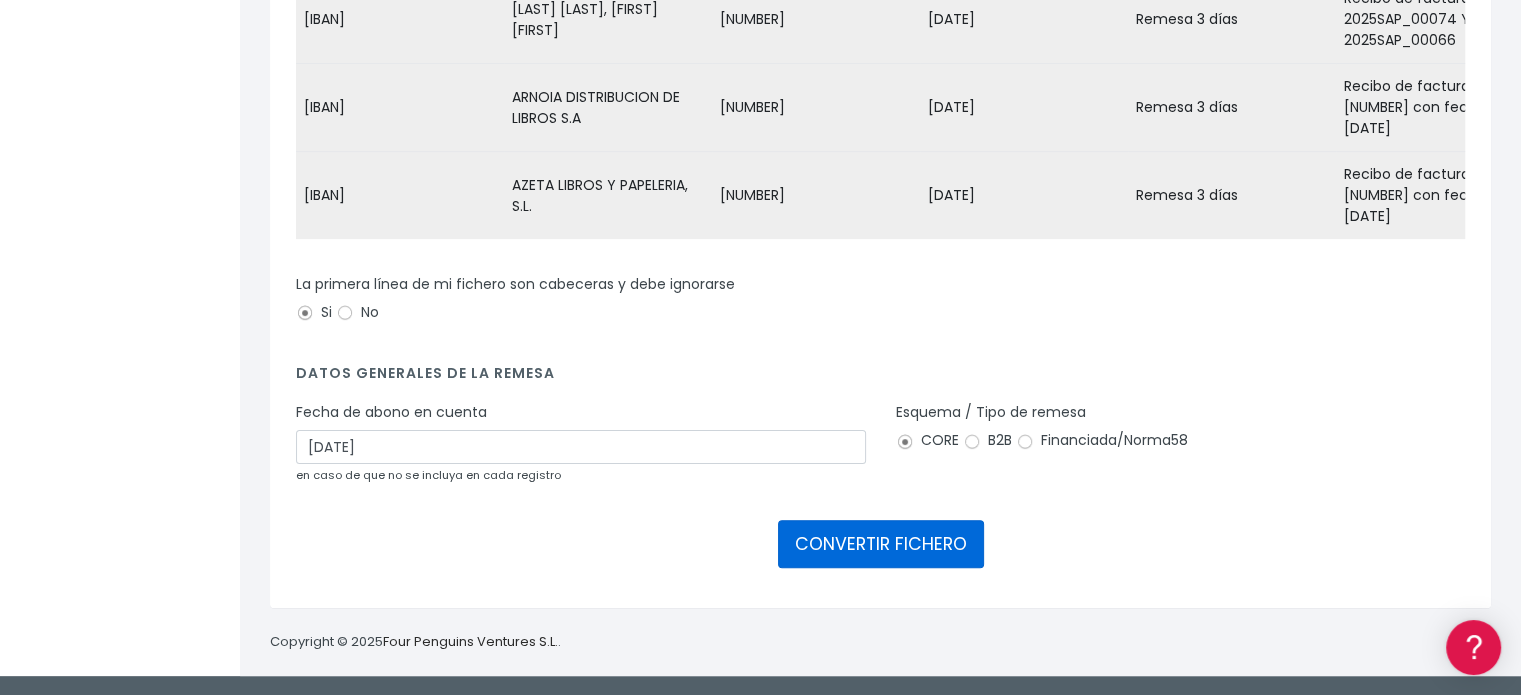click on "CONVERTIR FICHERO" at bounding box center (881, 544) 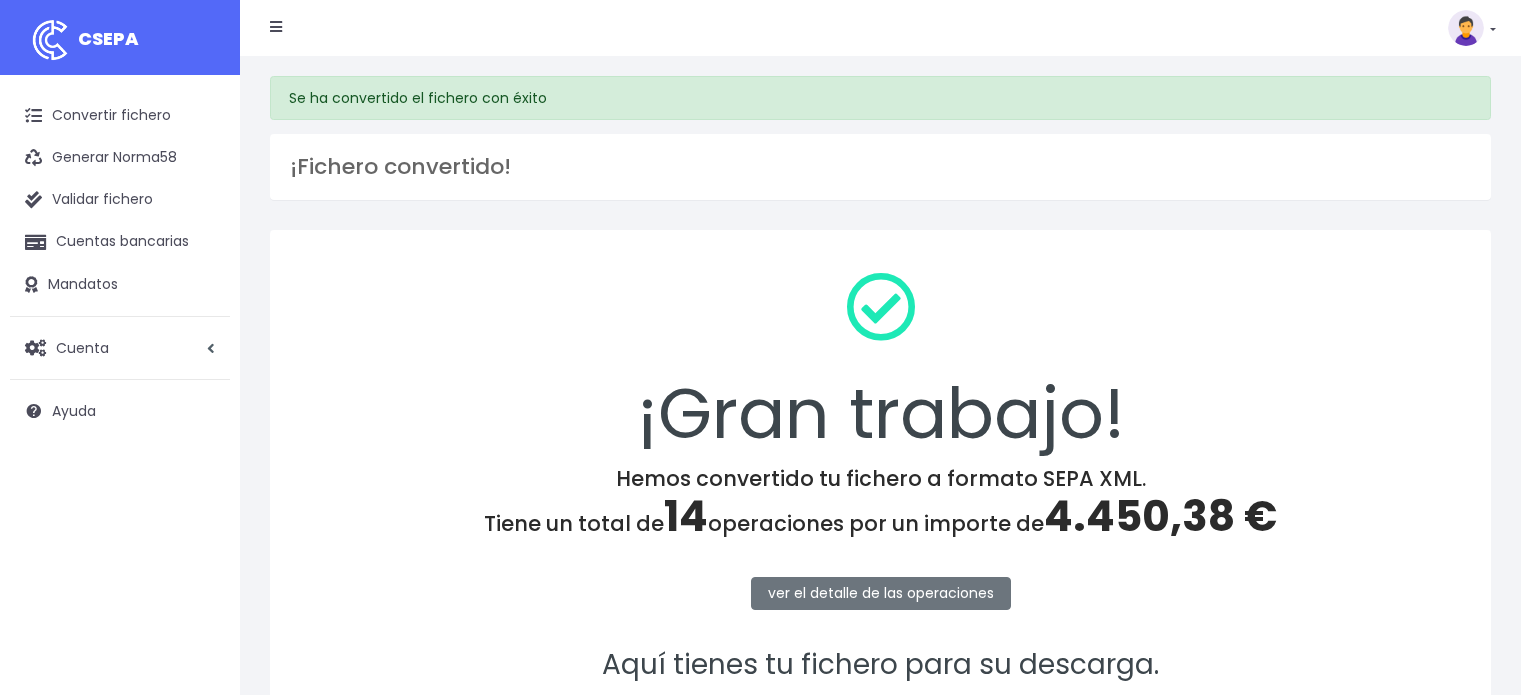 scroll, scrollTop: 0, scrollLeft: 0, axis: both 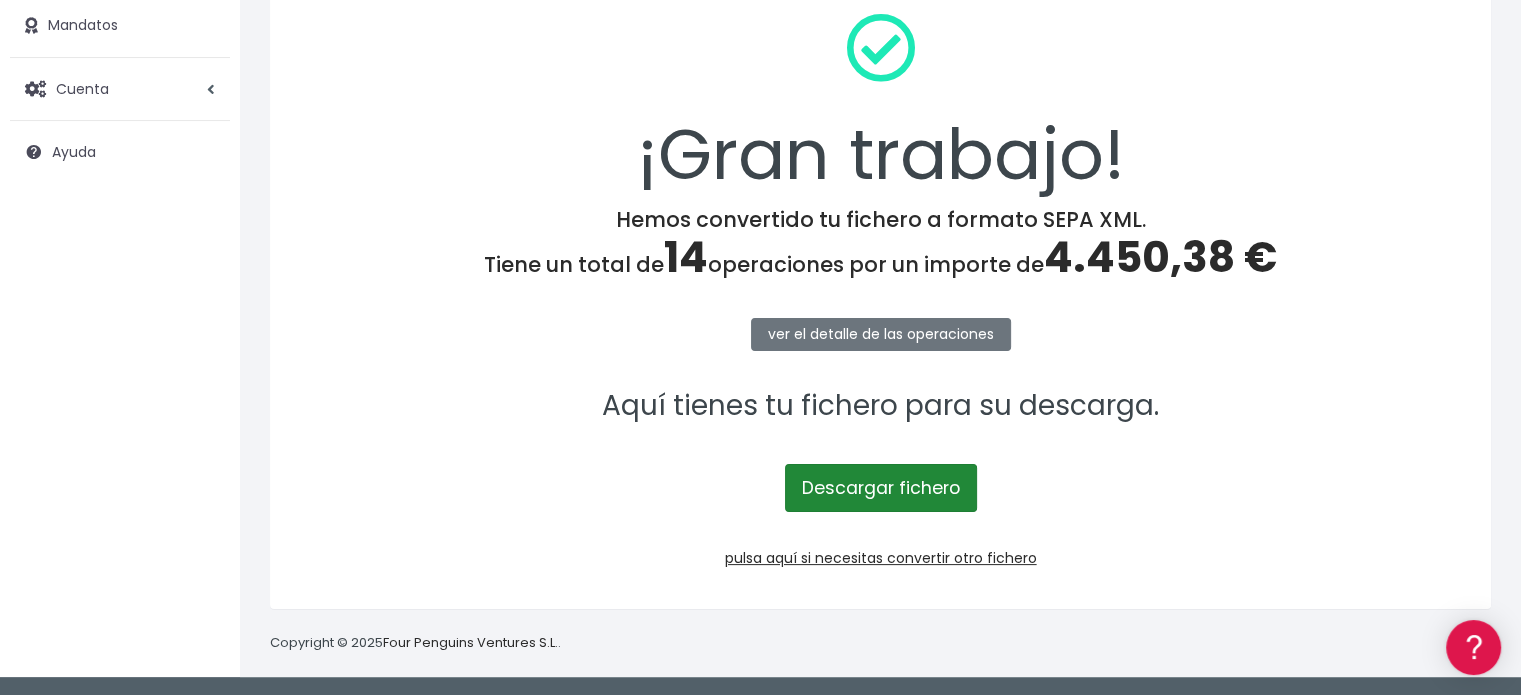 click on "Descargar fichero" at bounding box center [881, 488] 